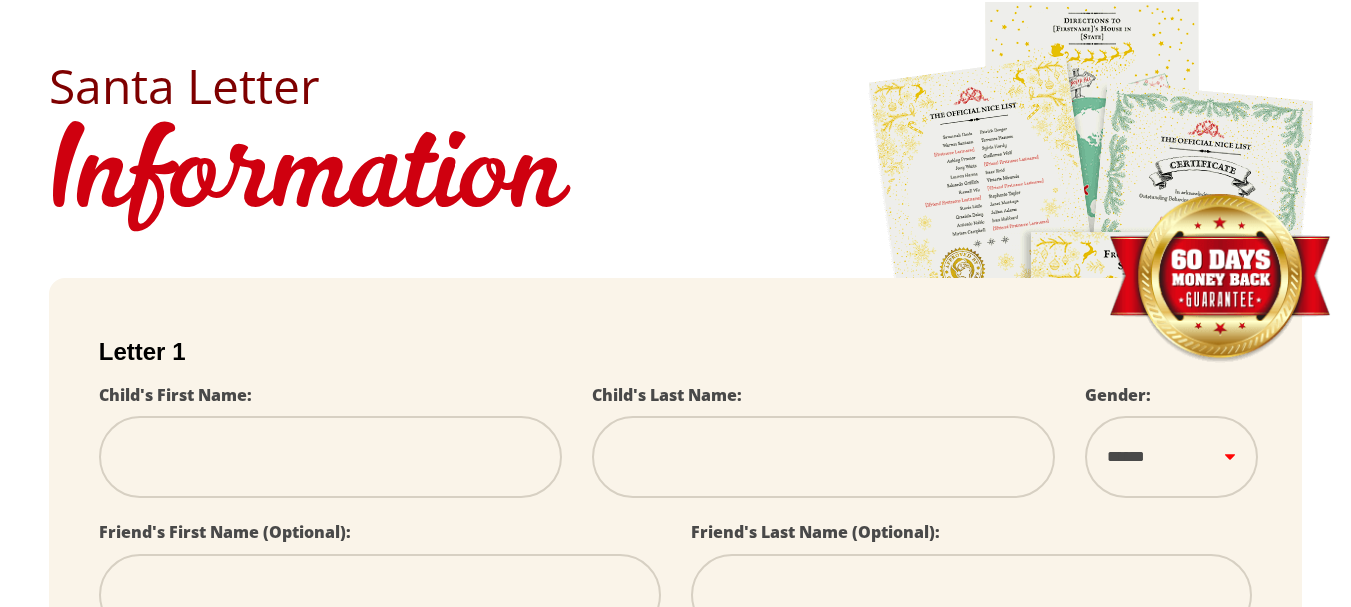 click on "promo ends in
00
:
00
:
00
promo ends in
00 Hours
00 Minutes
00 Seconds
promo ends in
00
:
00
:
00
Home
What do you get
FAQ
News
Contact
Toys For Tots
X
FAQ News" at bounding box center [675, 841] 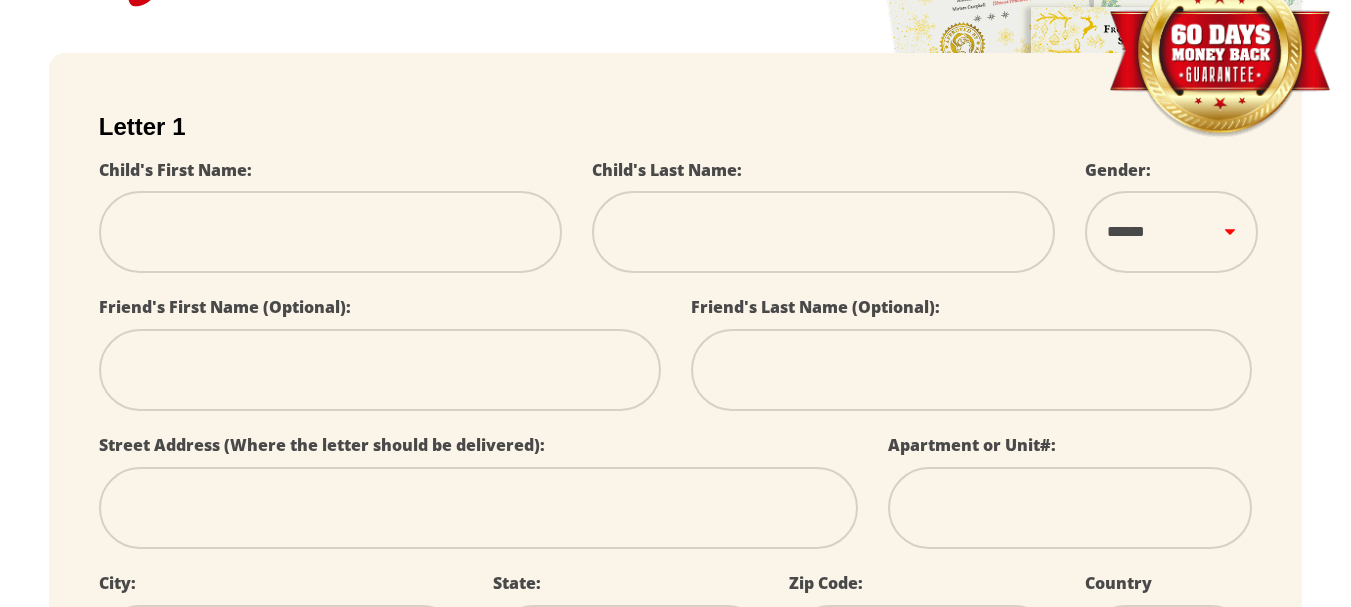 scroll, scrollTop: 0, scrollLeft: 0, axis: both 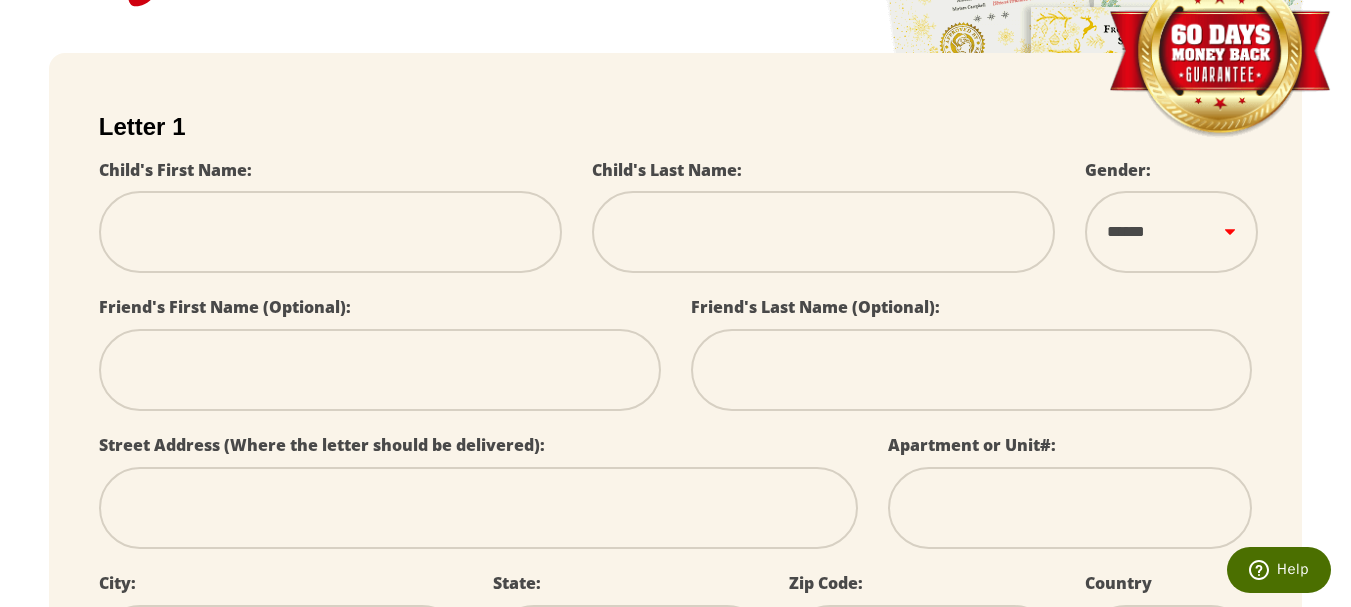click at bounding box center (330, 232) 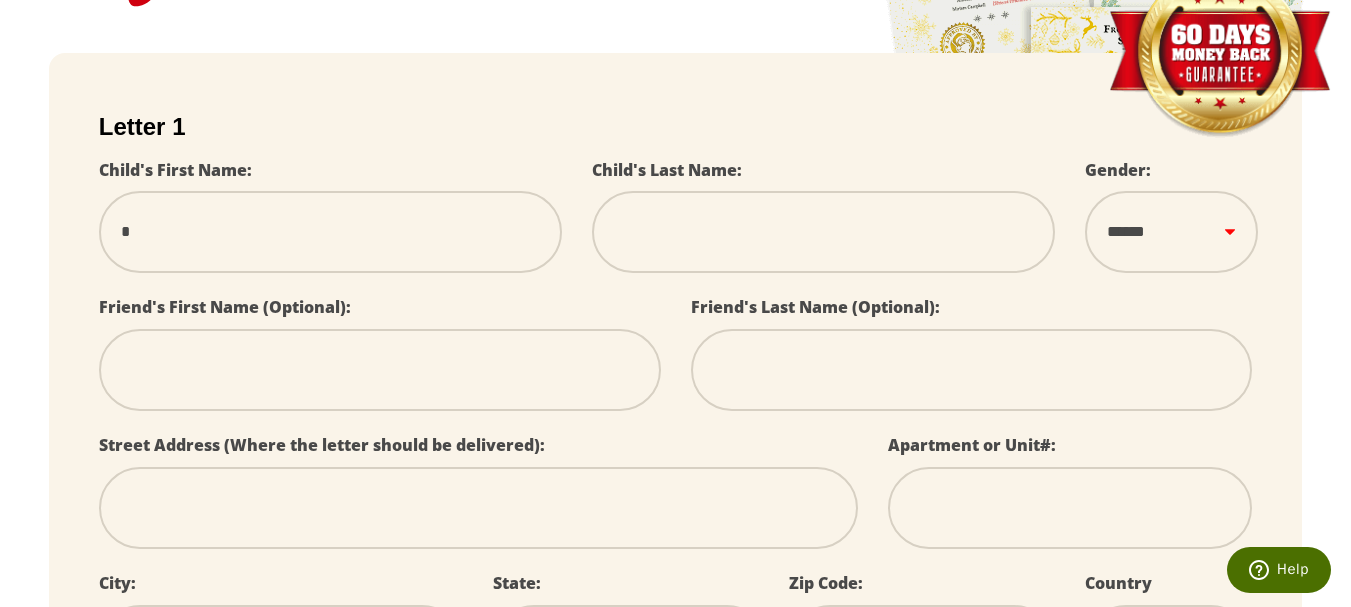 select 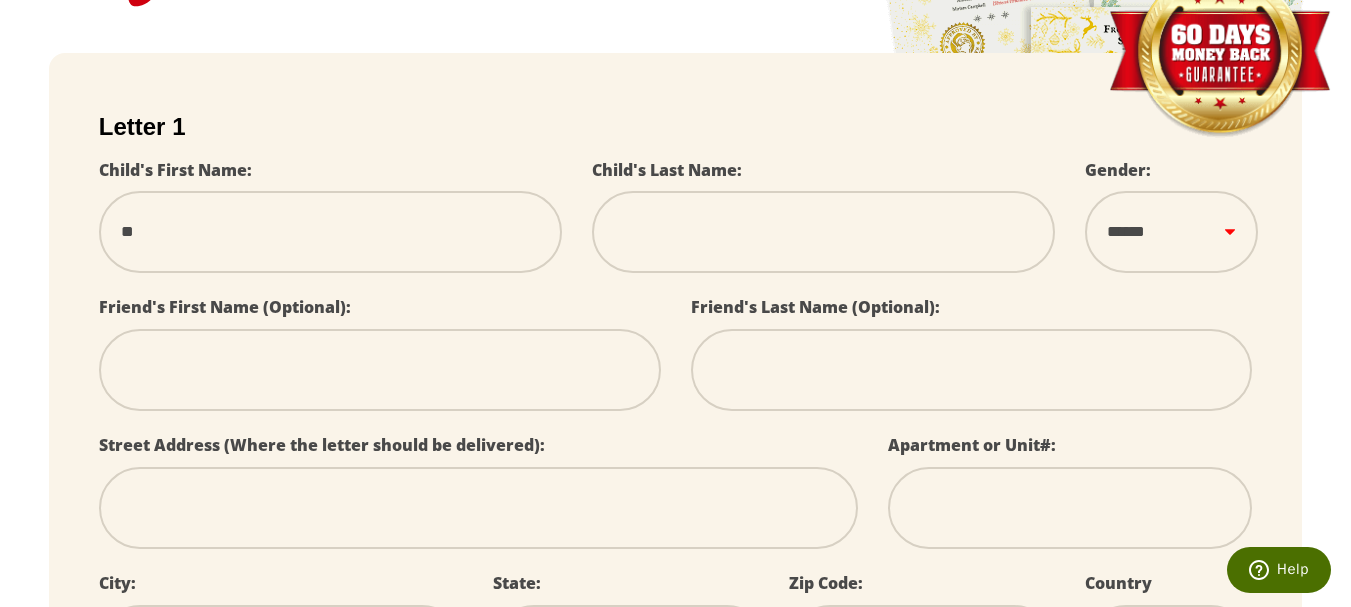 type on "***" 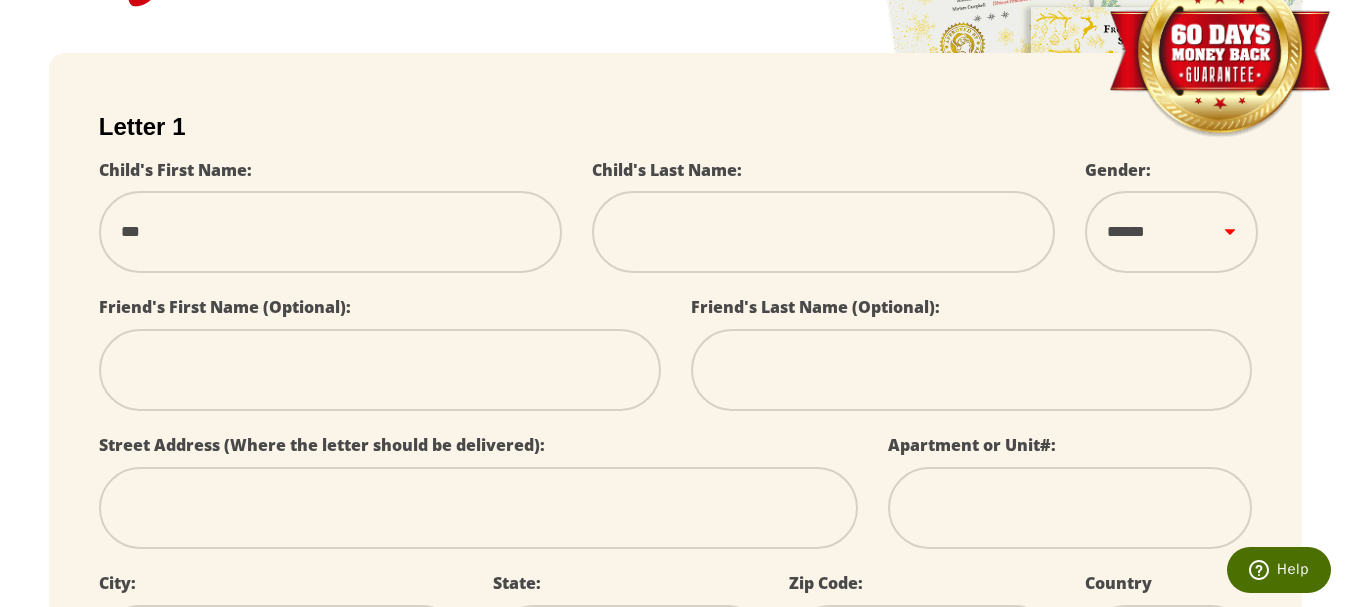 type on "****" 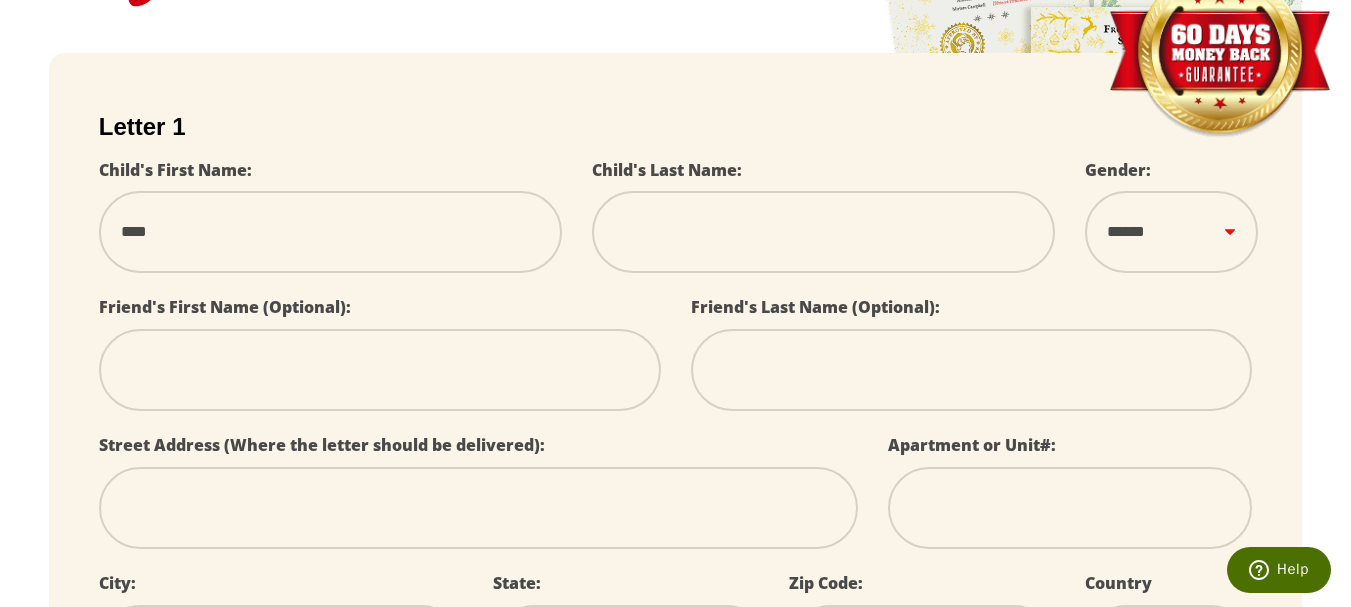 type on "*****" 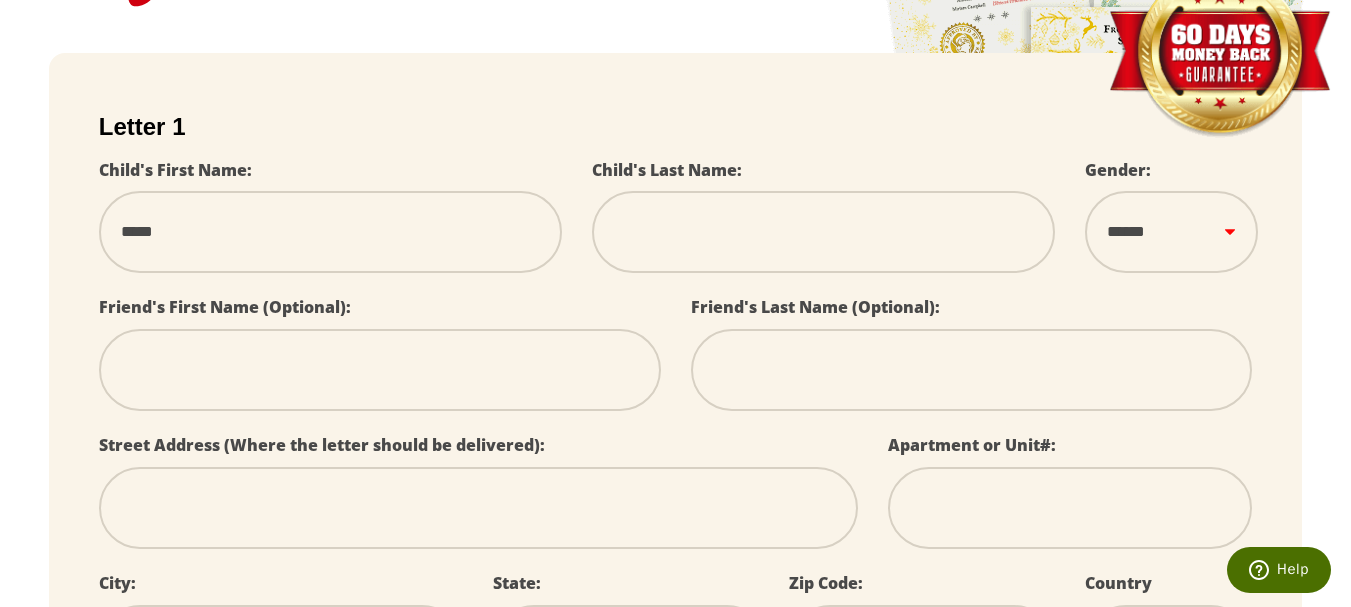 type on "*****" 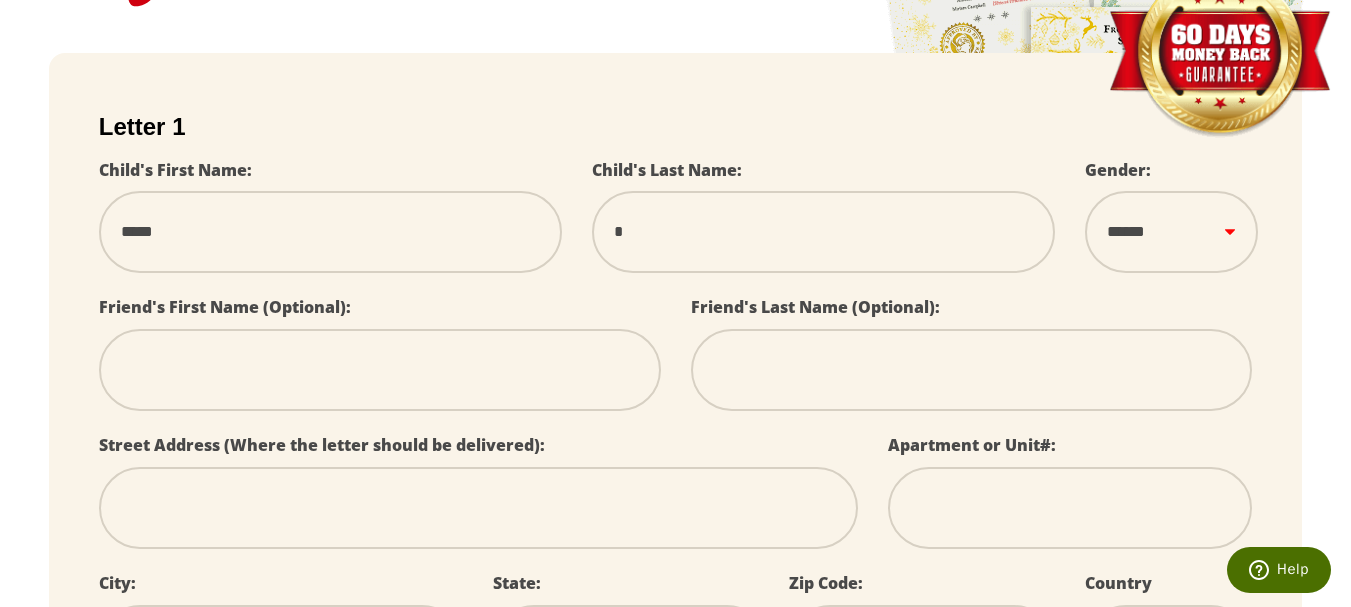 type on "**" 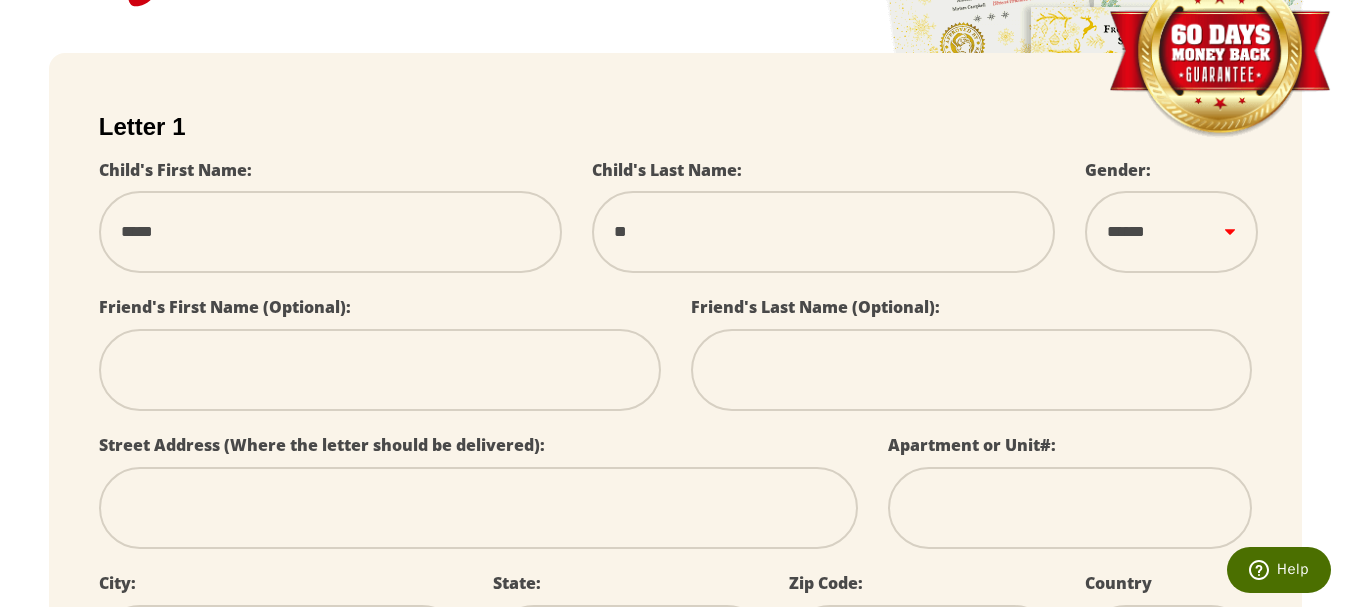 select 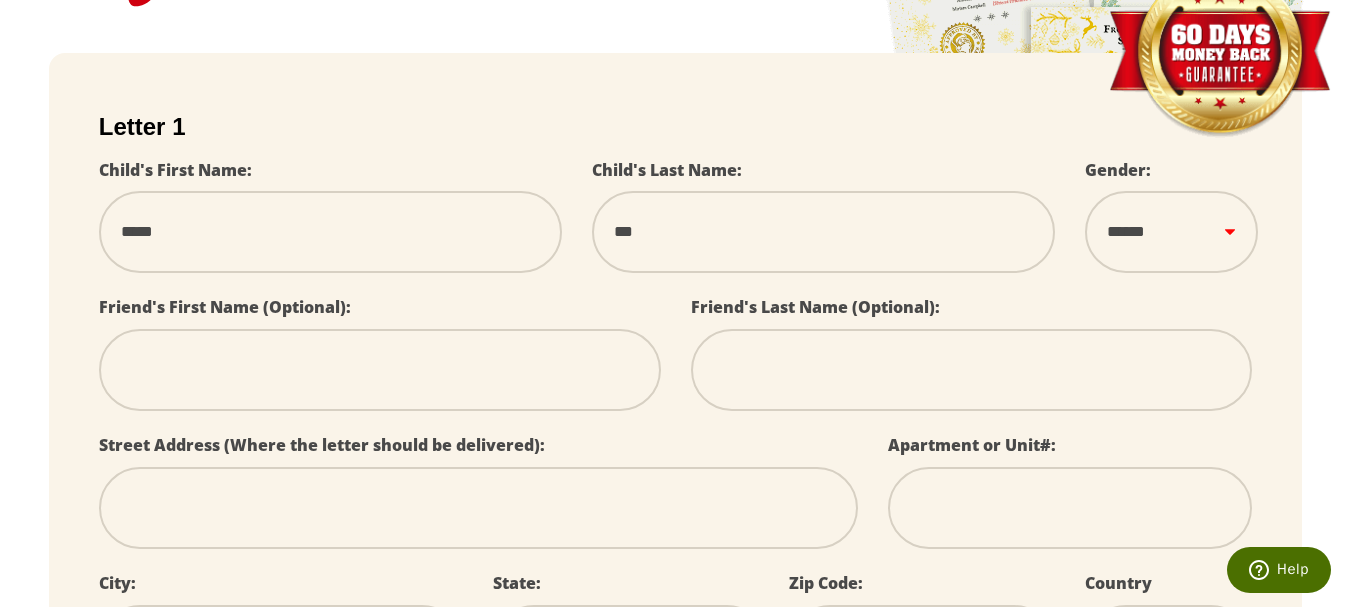 type on "****" 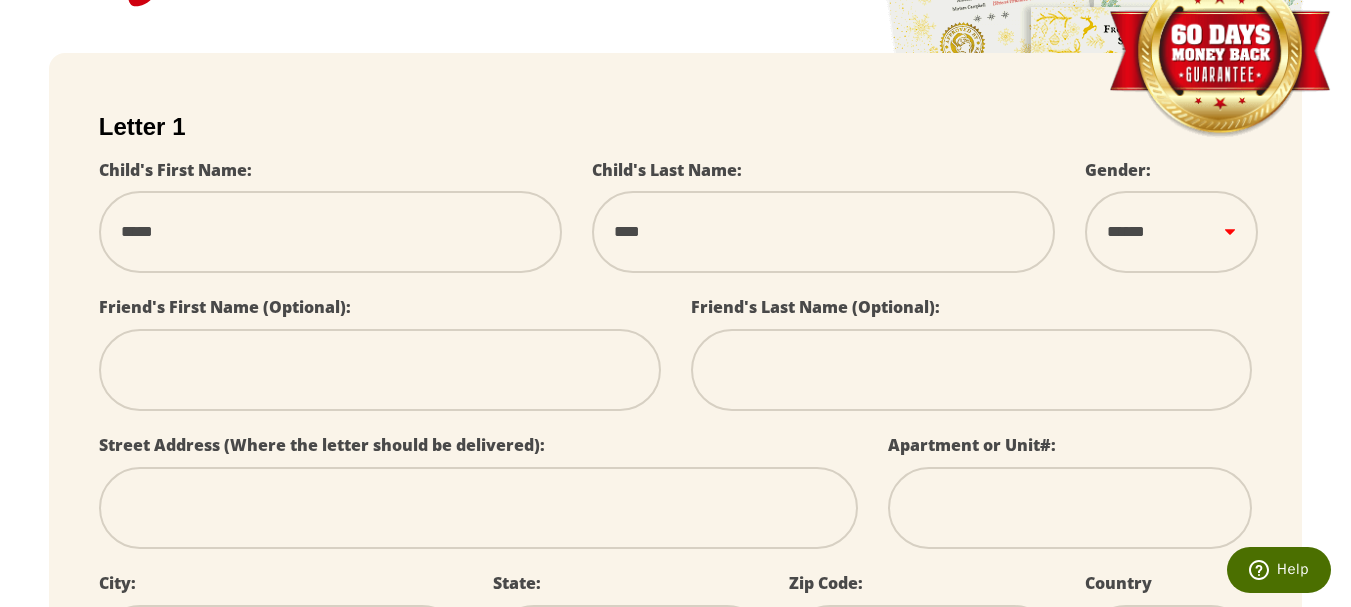 select 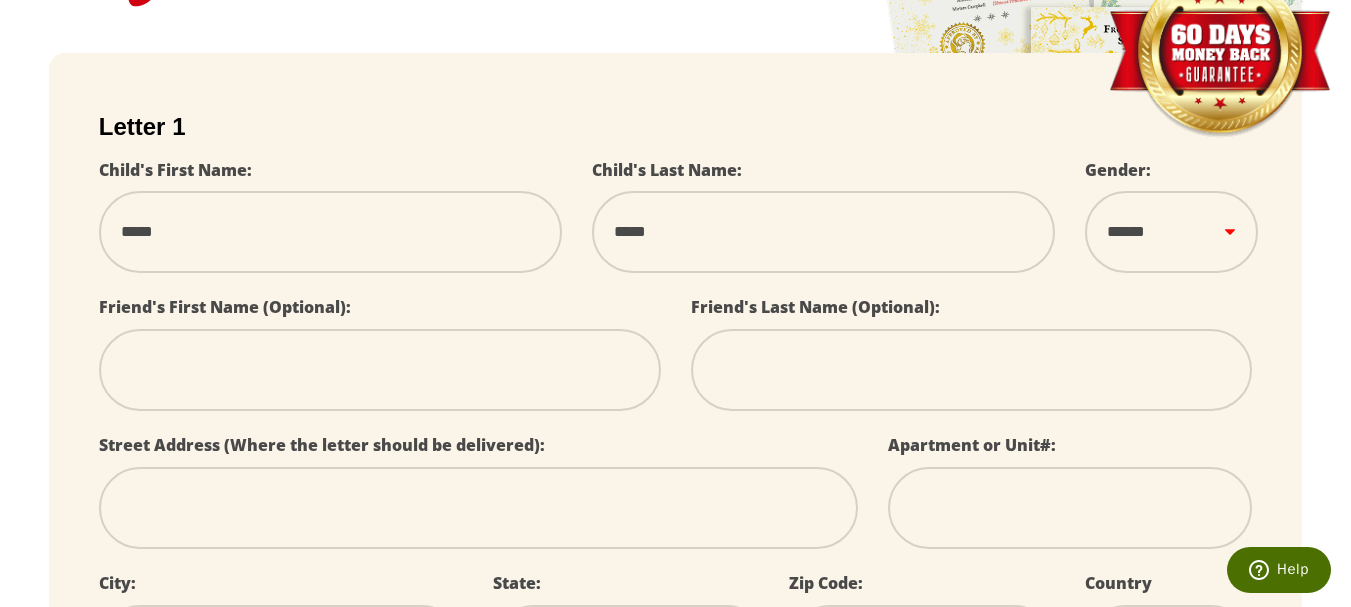 type on "******" 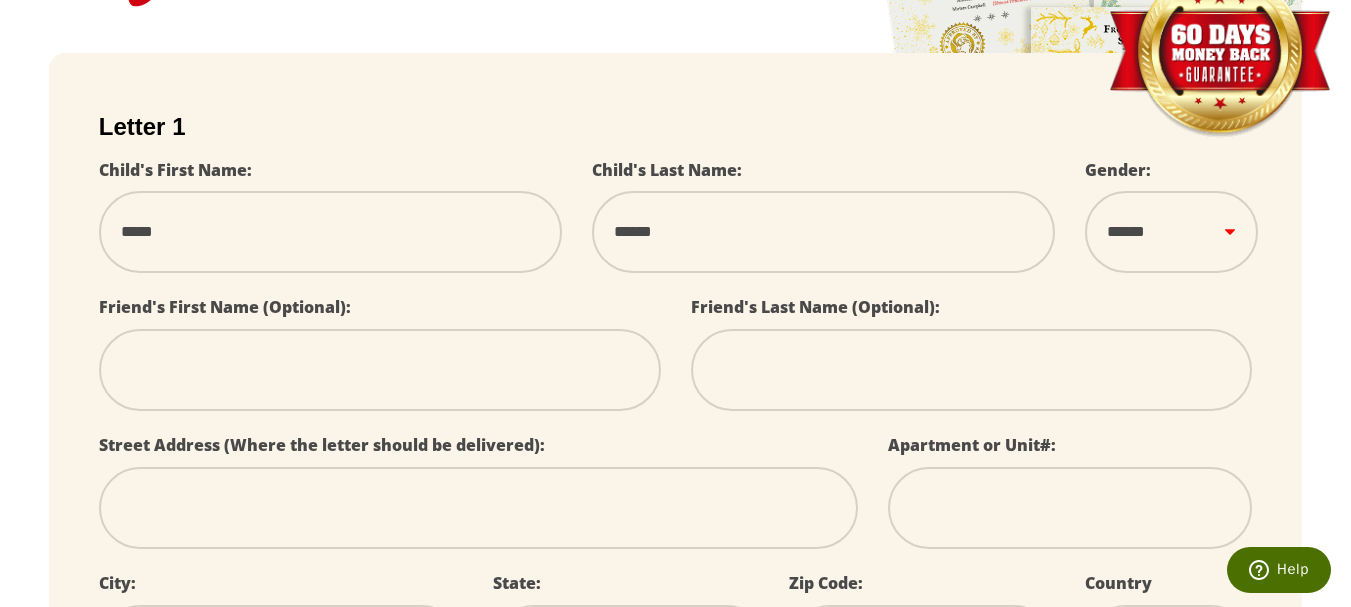 type on "*******" 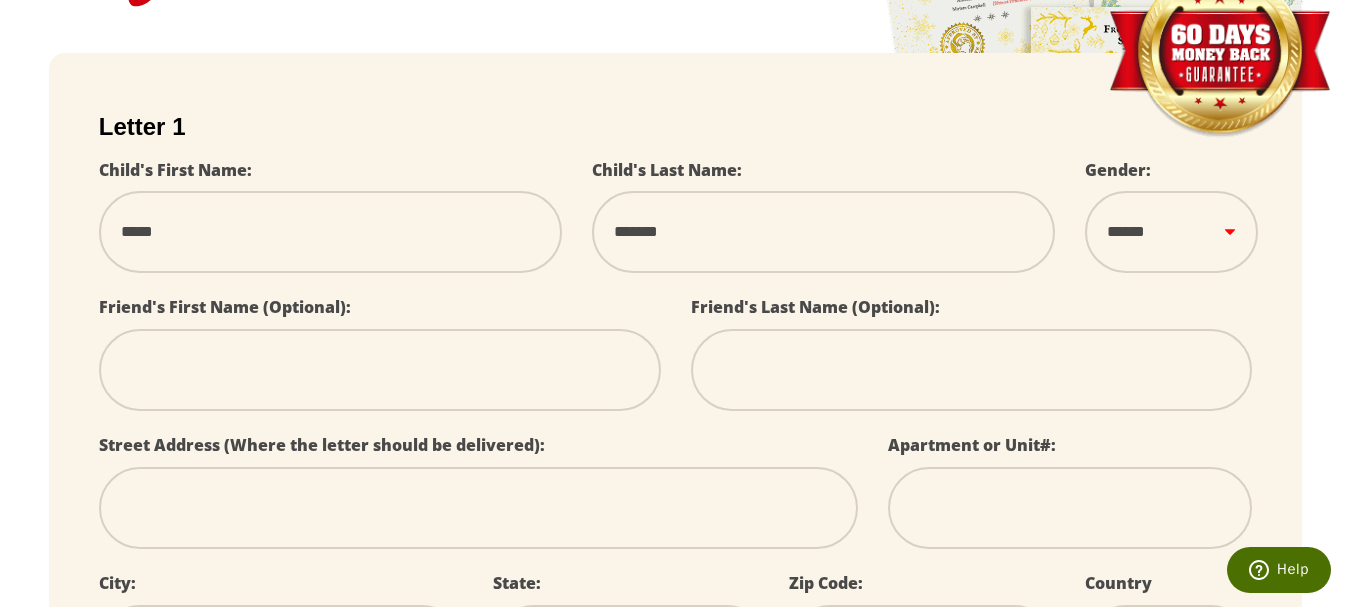 type on "******" 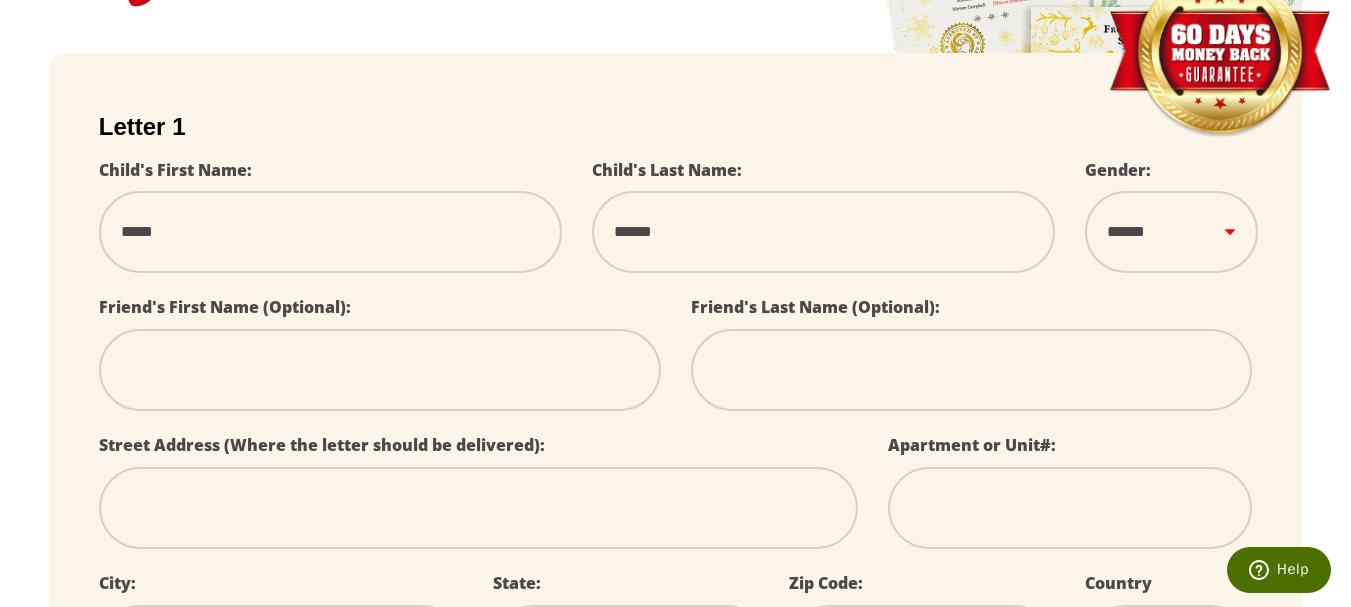 select 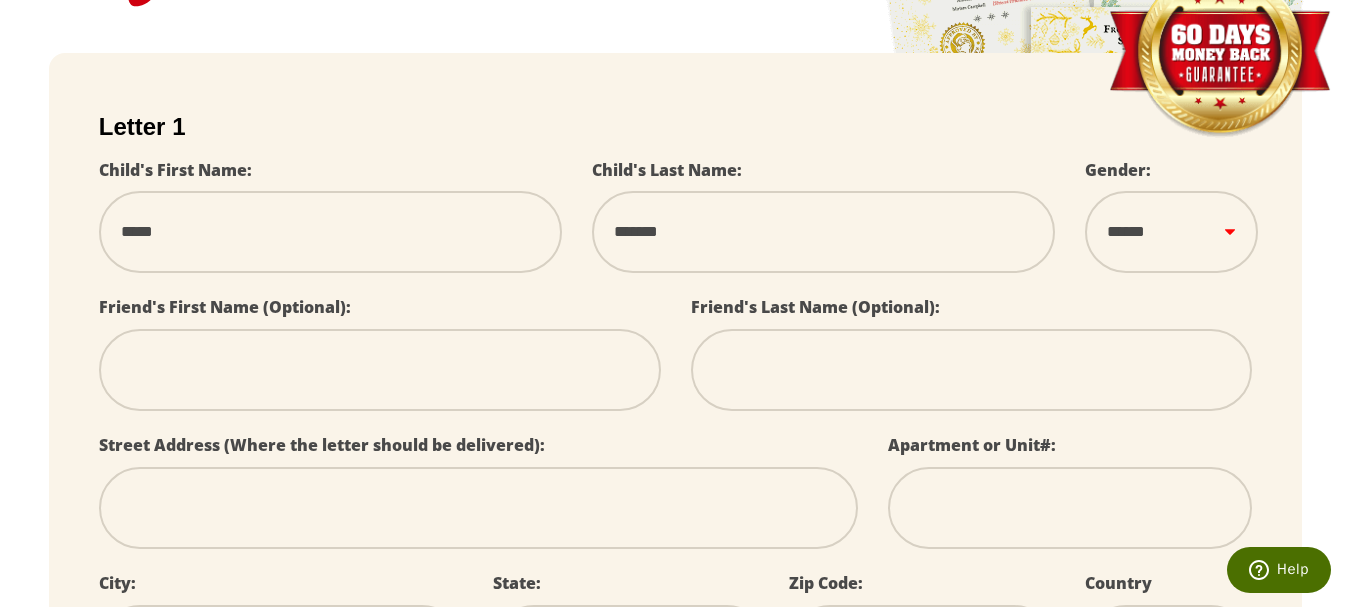 type on "*******" 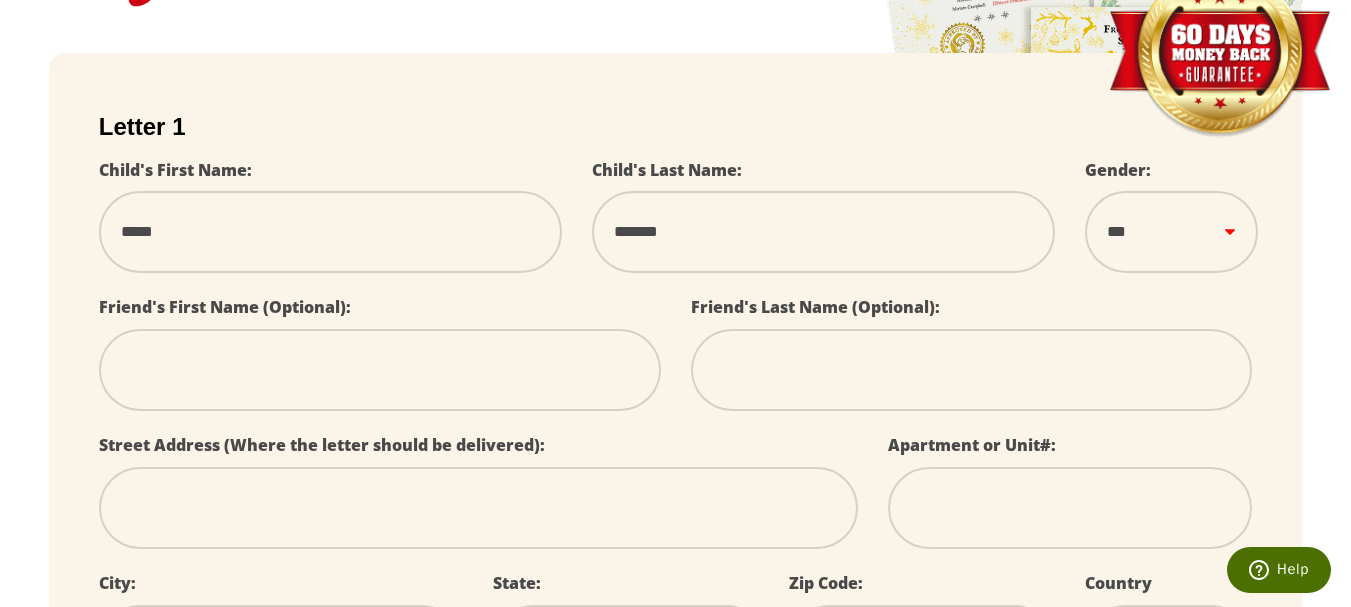 click on "******   ***   ****" at bounding box center [1171, 232] 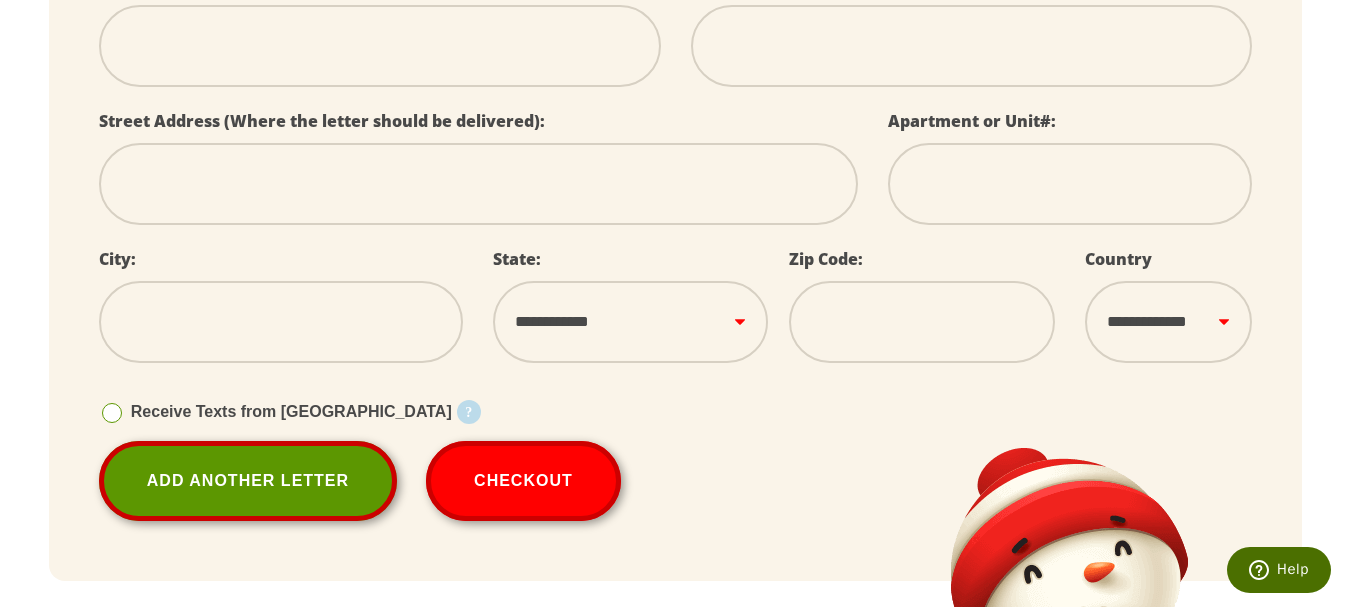 scroll, scrollTop: 759, scrollLeft: 0, axis: vertical 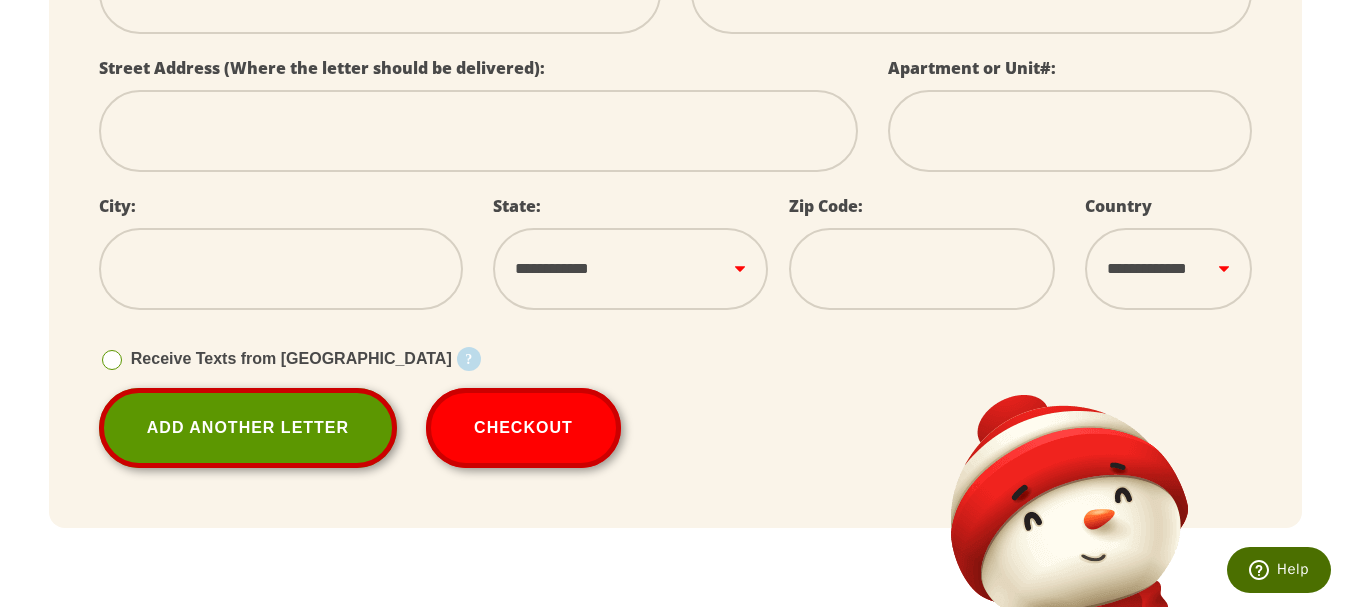 click at bounding box center (478, 131) 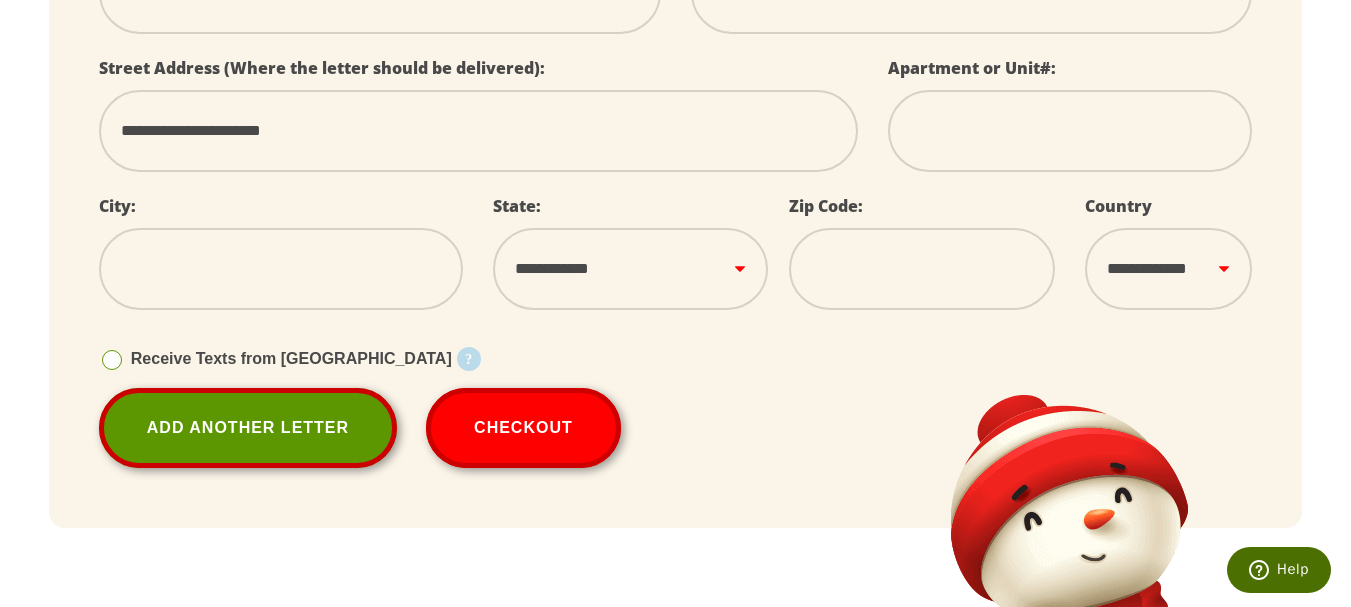 type on "******" 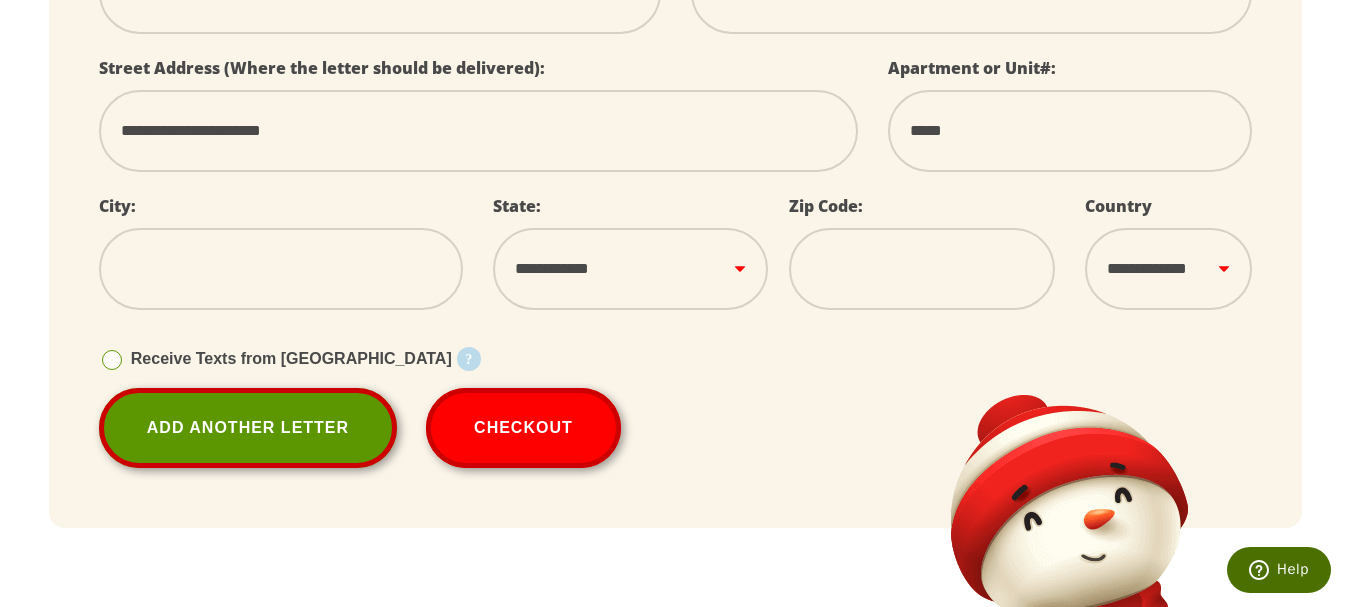 type on "*******" 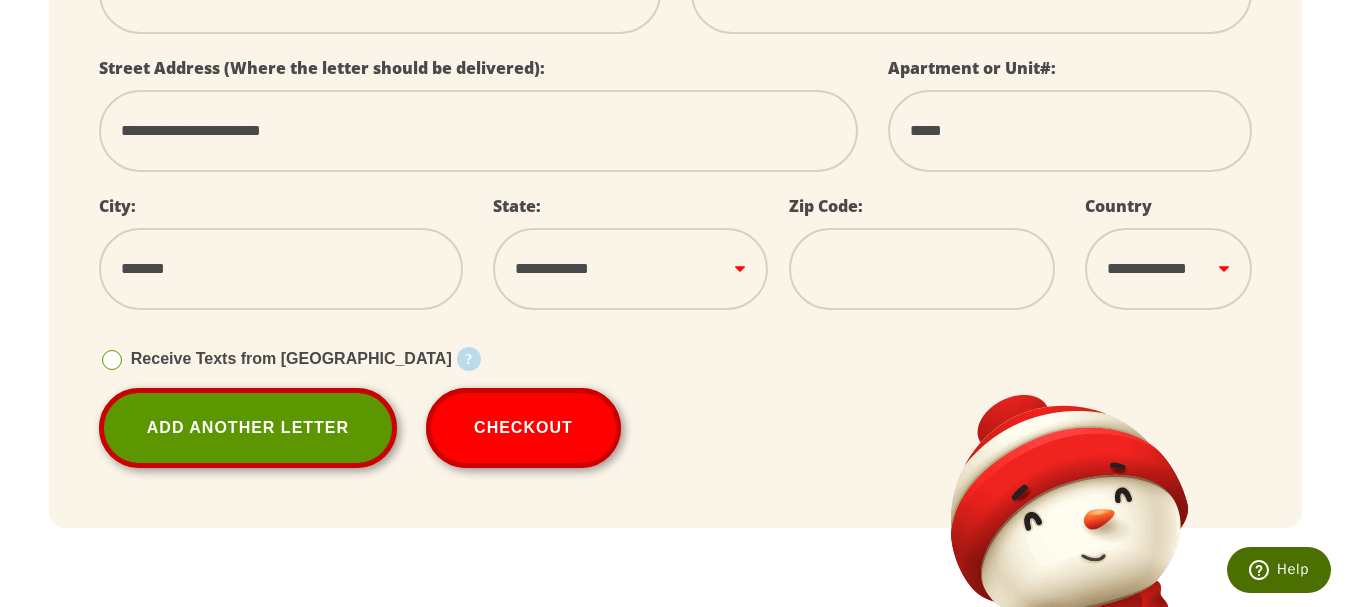 select on "**" 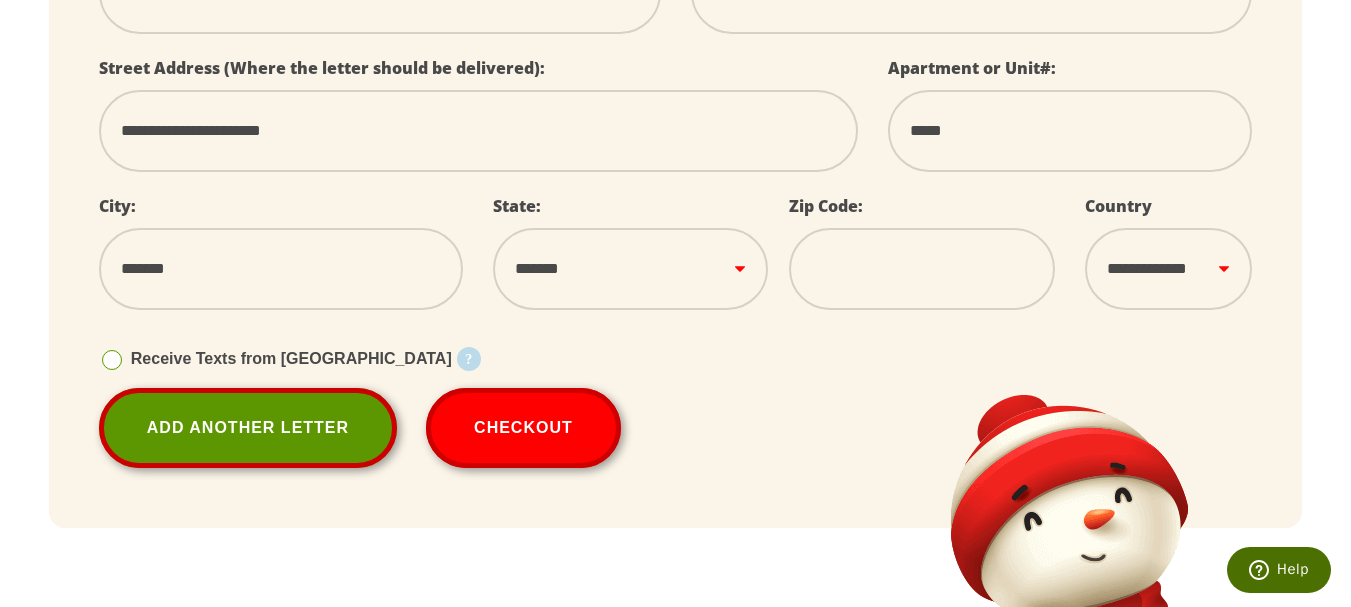 type on "*****" 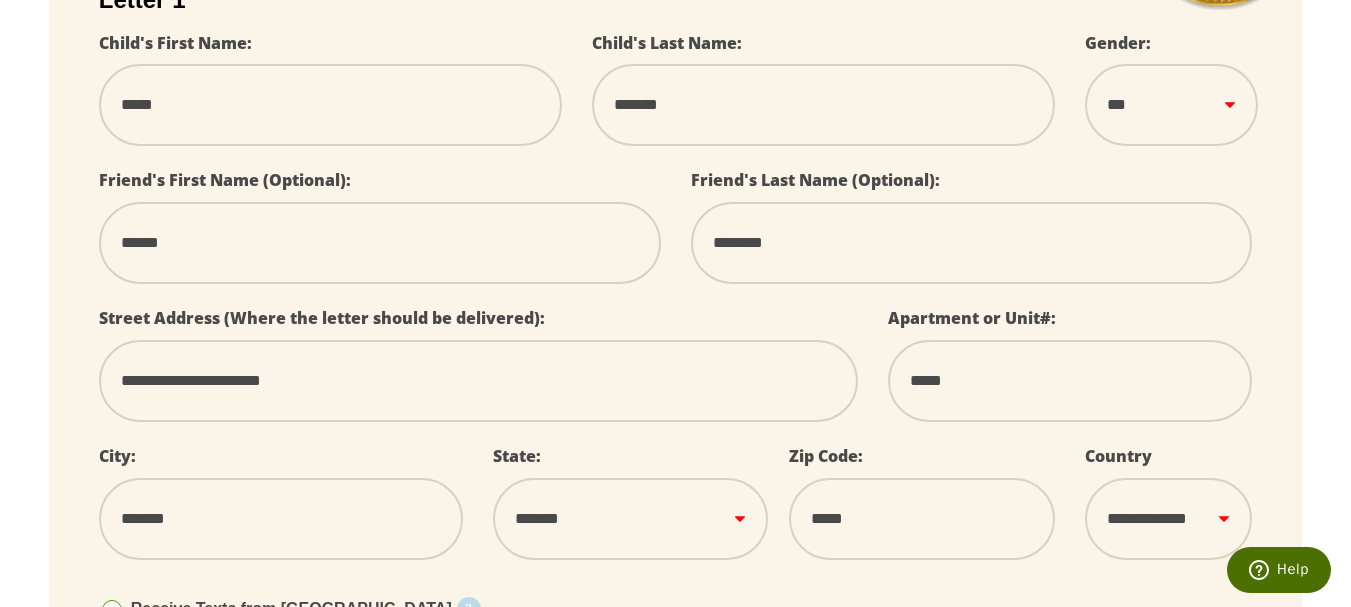 scroll, scrollTop: 502, scrollLeft: 0, axis: vertical 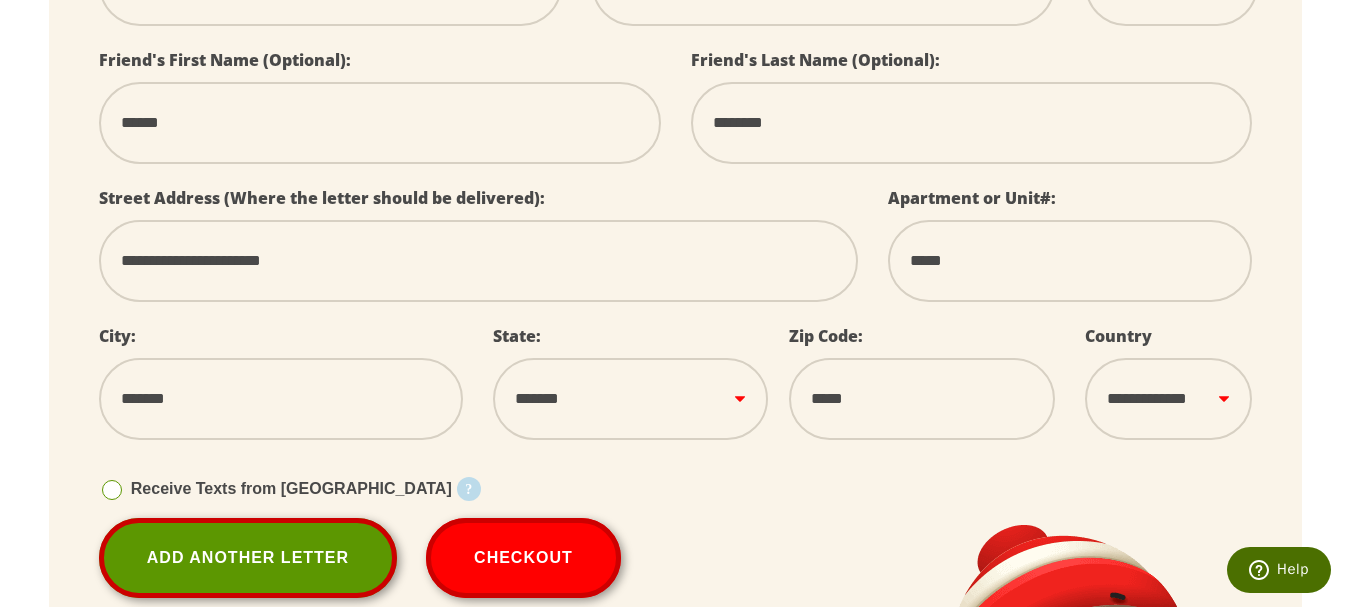 click on "********" at bounding box center (972, 123) 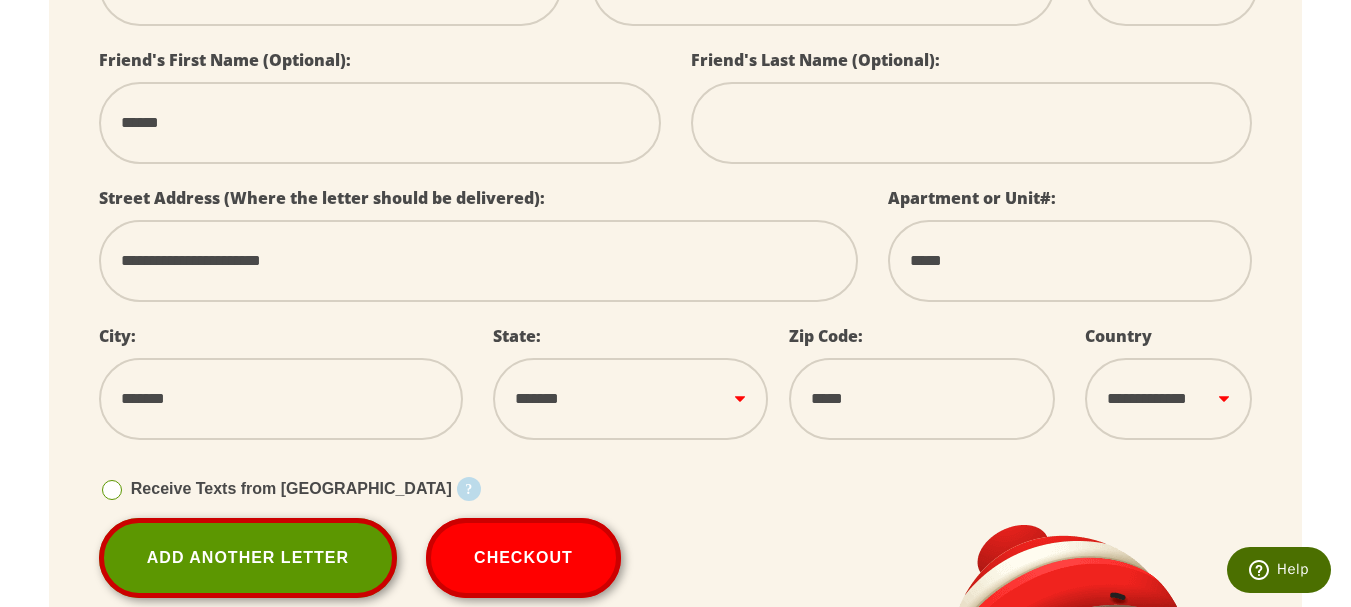 type 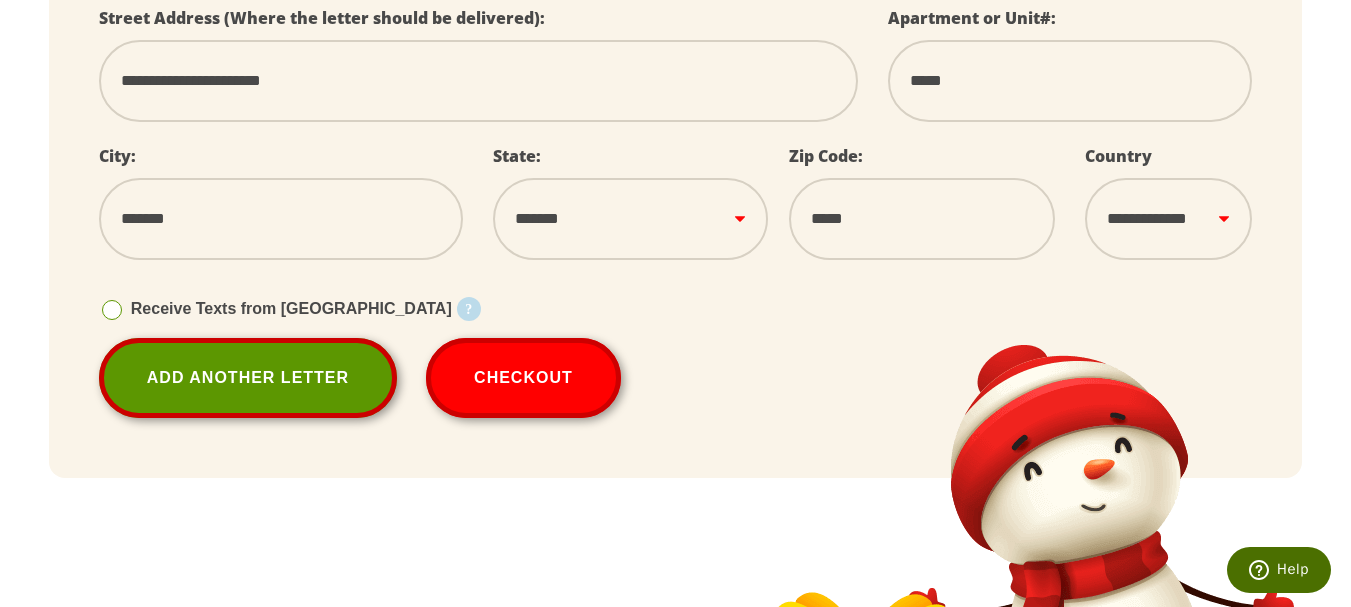 scroll, scrollTop: 812, scrollLeft: 0, axis: vertical 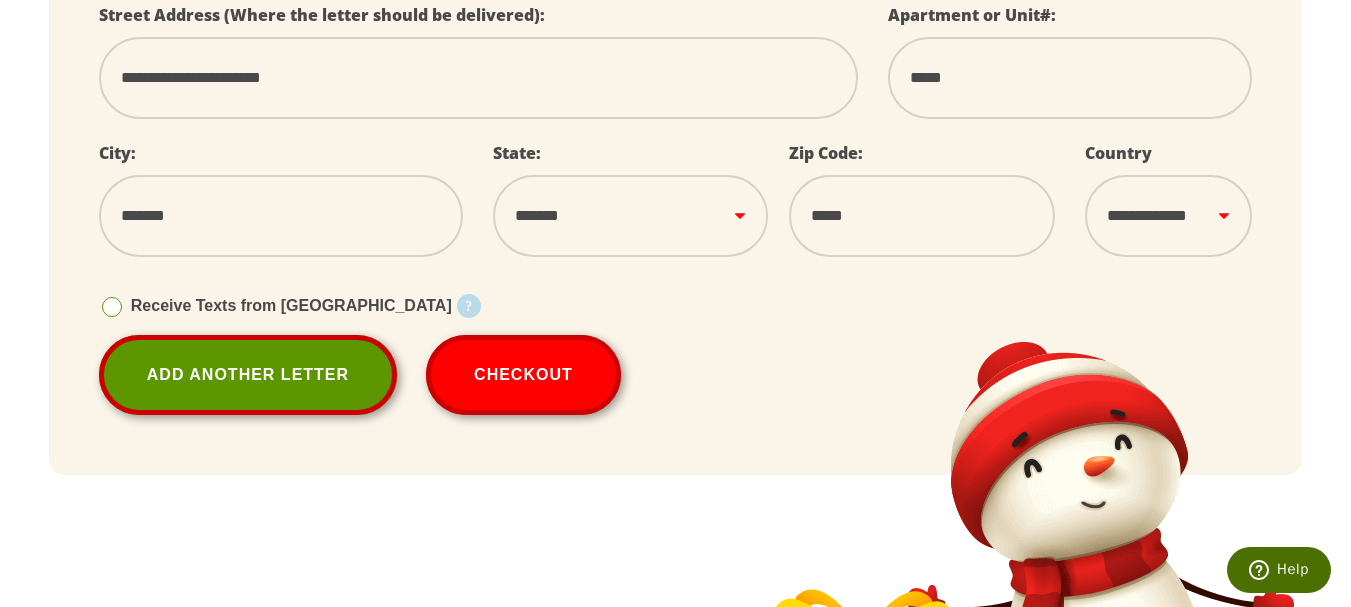 type 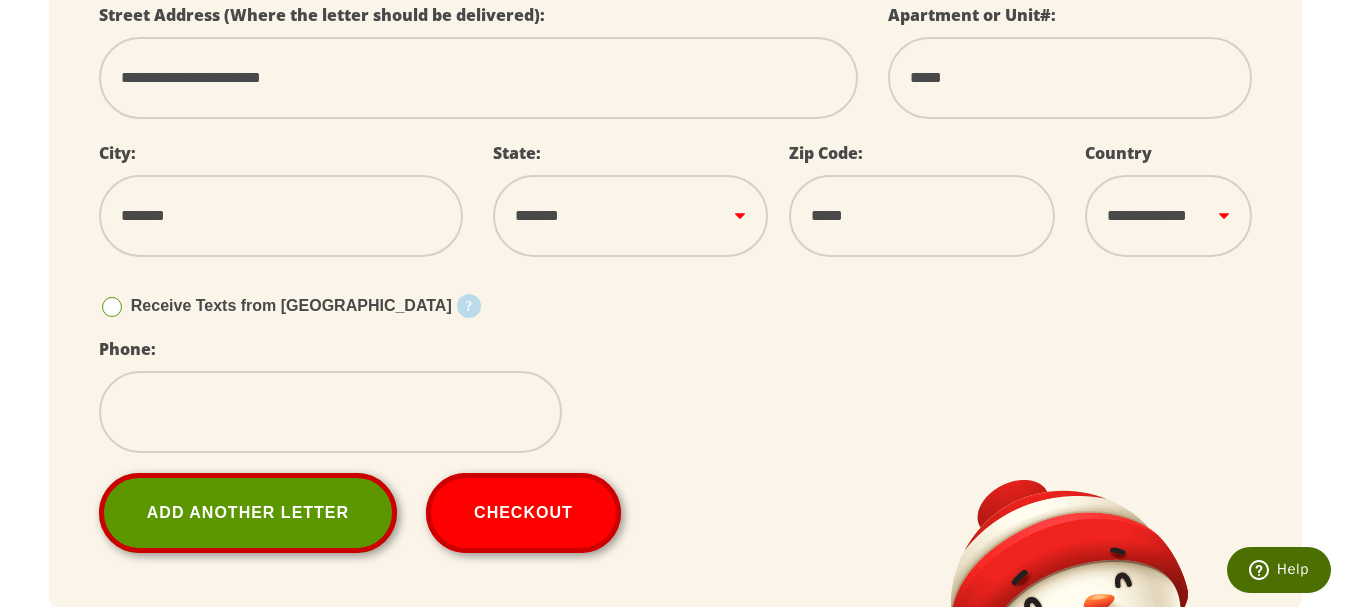 click at bounding box center (330, 412) 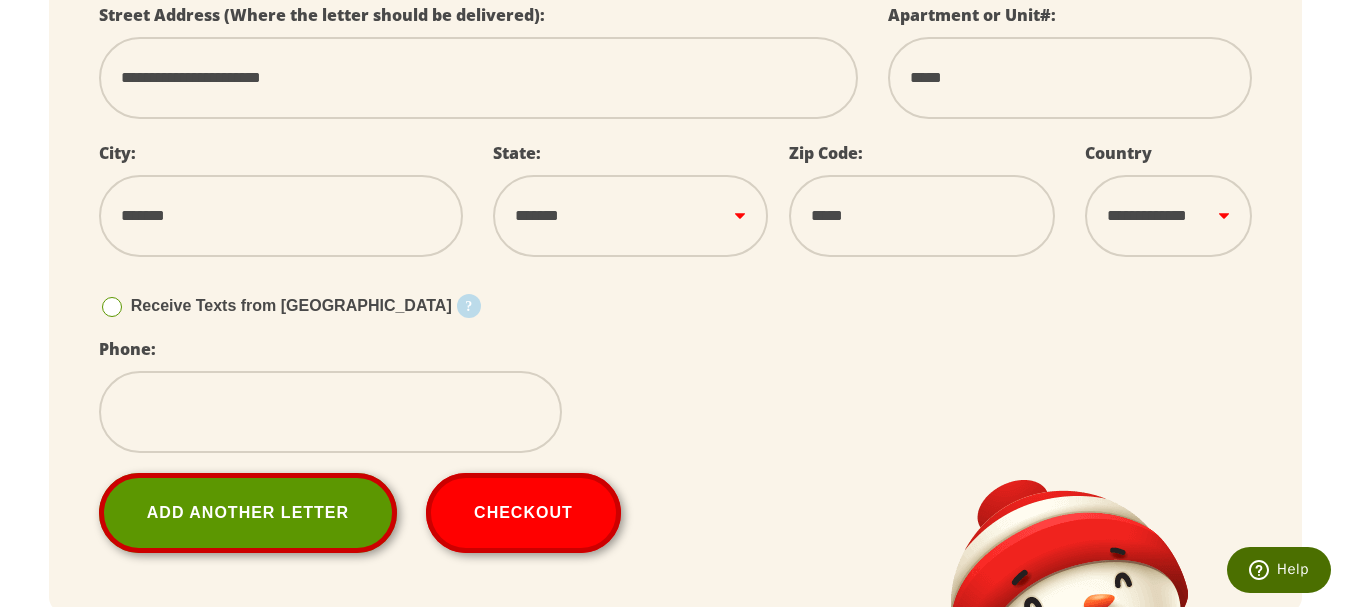 type on "**********" 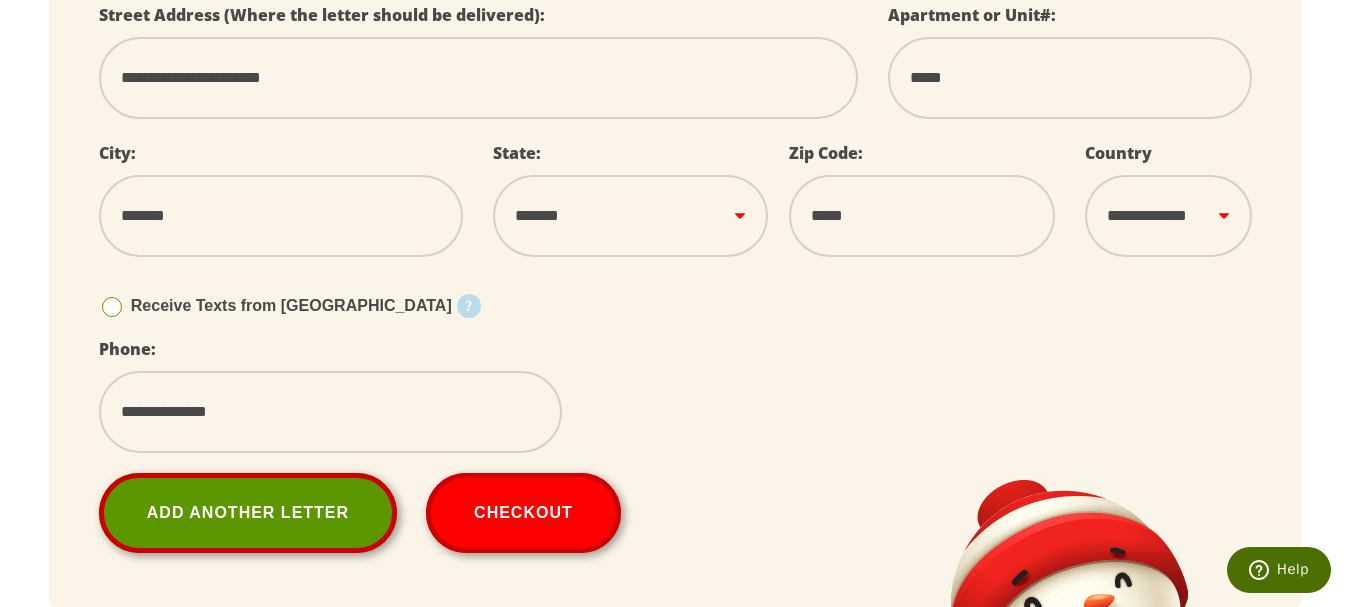 type on "******" 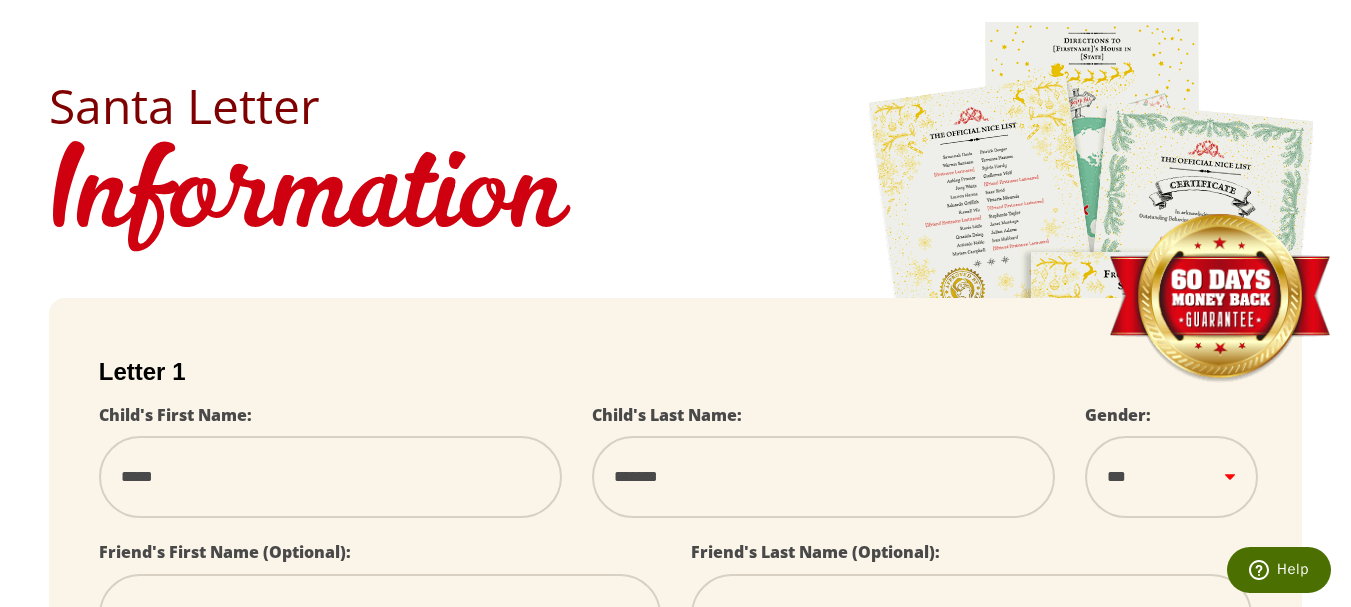 scroll, scrollTop: 0, scrollLeft: 0, axis: both 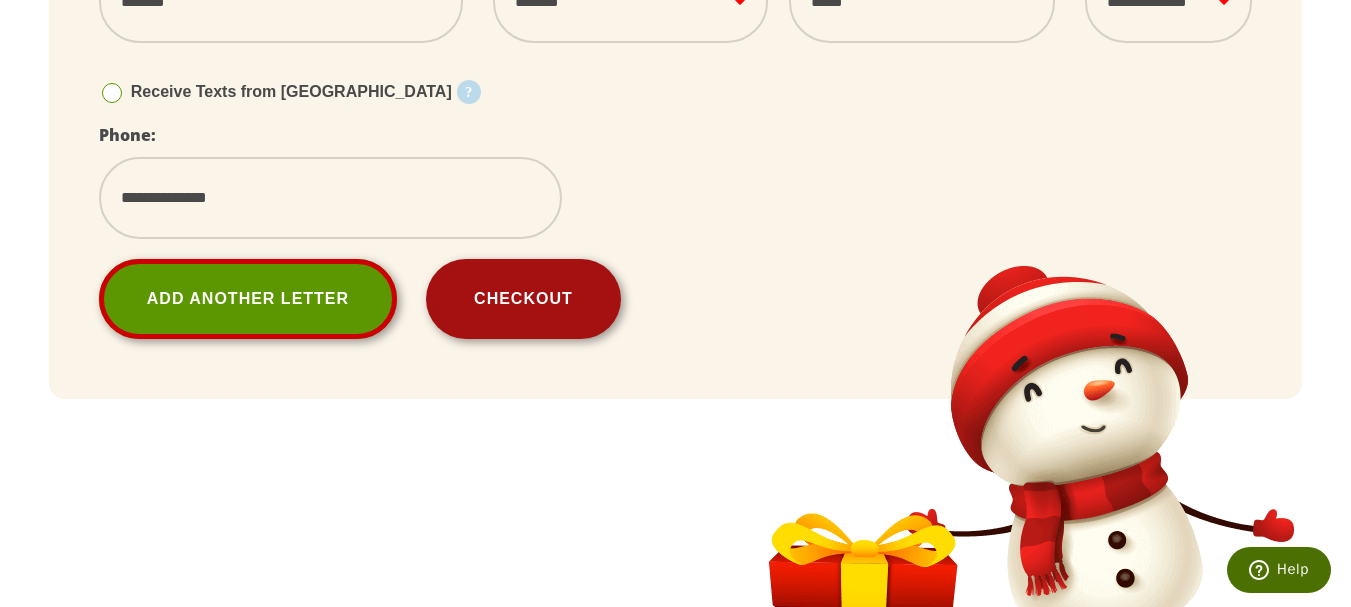 click on "Checkout" at bounding box center [523, 299] 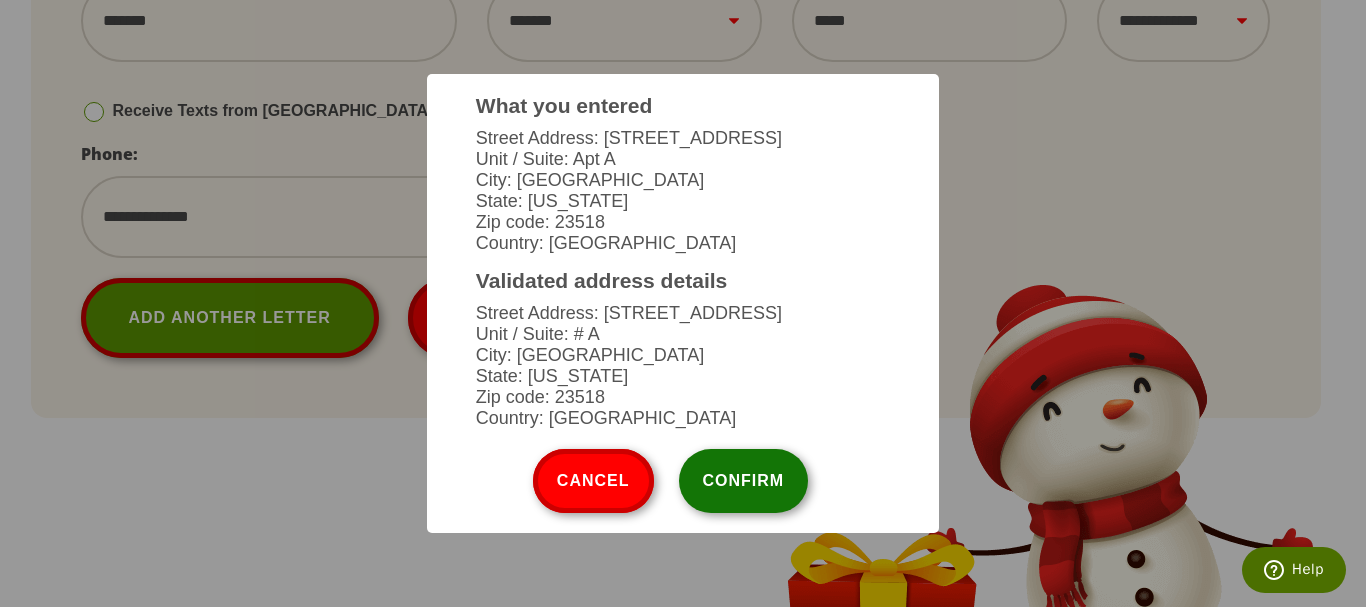 click on "Confirm" at bounding box center [744, 481] 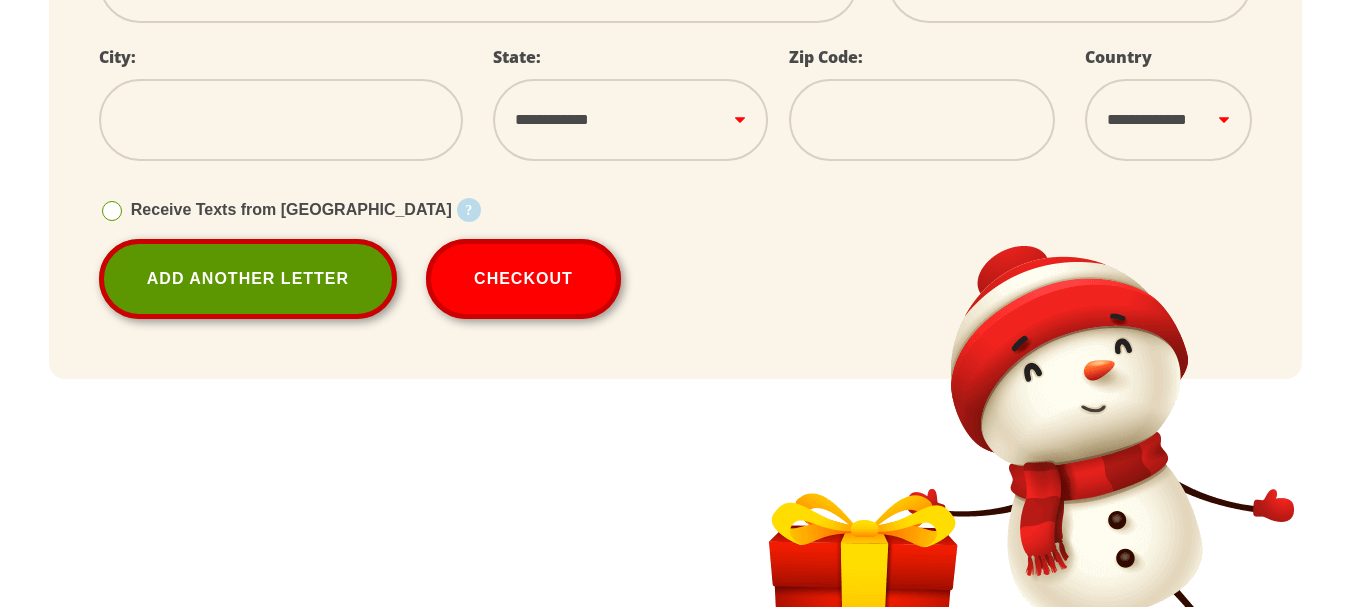 scroll, scrollTop: 908, scrollLeft: 0, axis: vertical 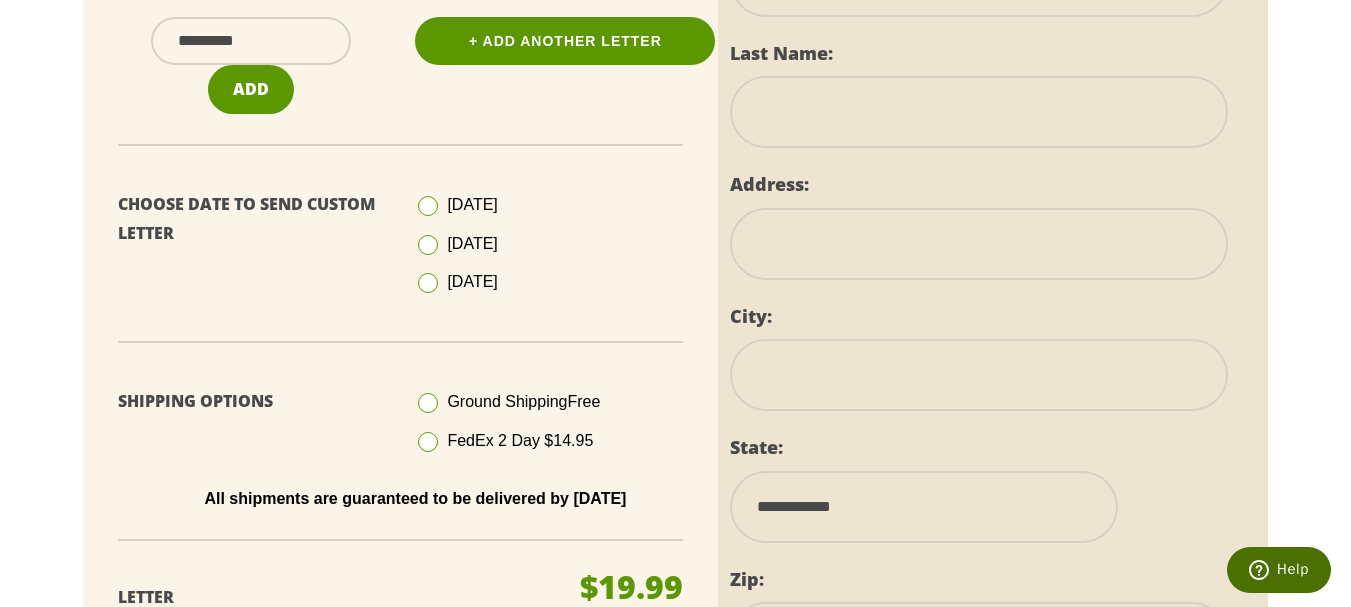 click at bounding box center (428, 283) 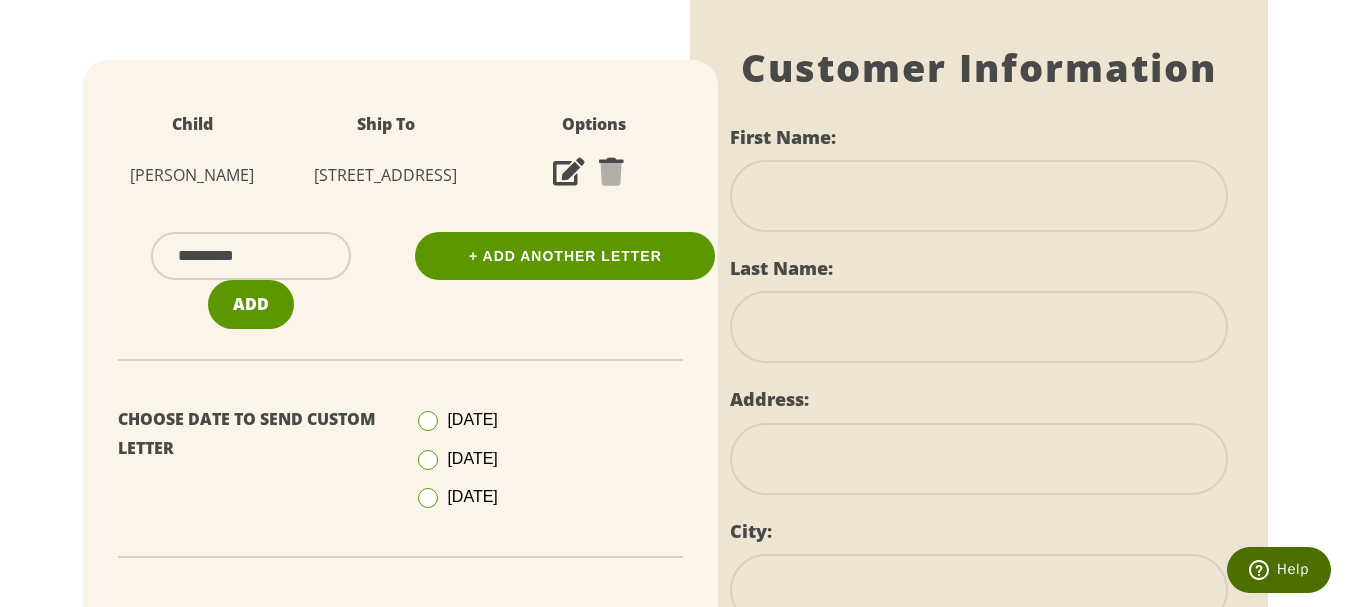 scroll, scrollTop: 364, scrollLeft: 0, axis: vertical 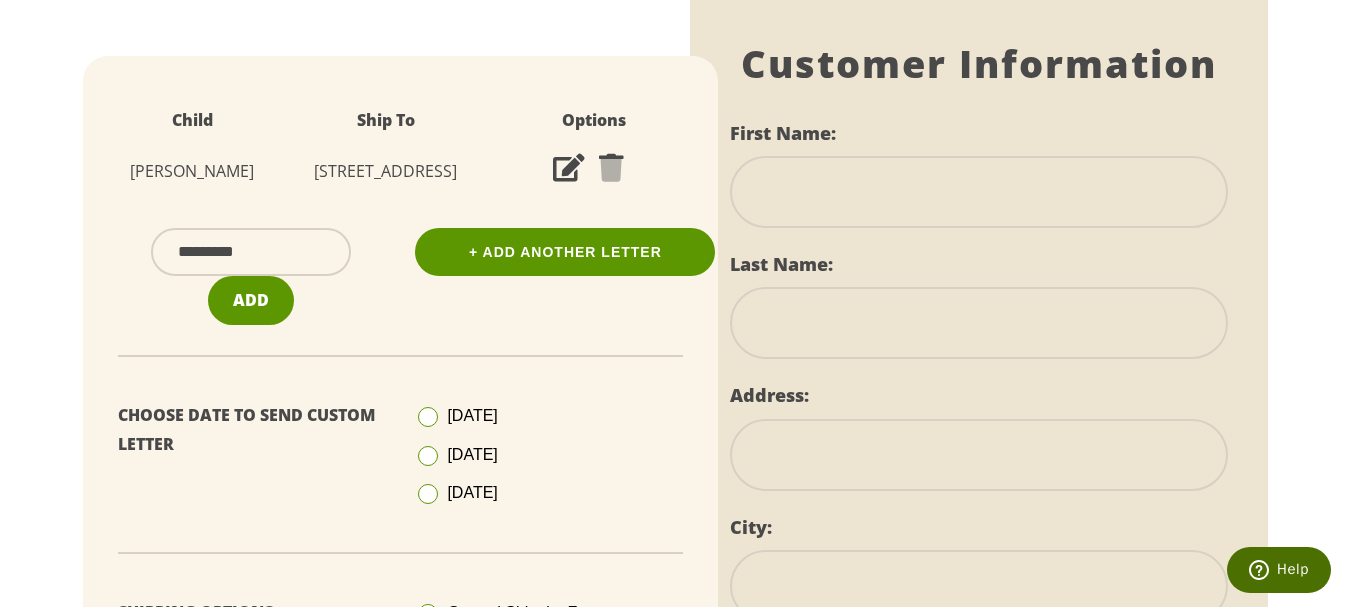 click at bounding box center (979, 192) 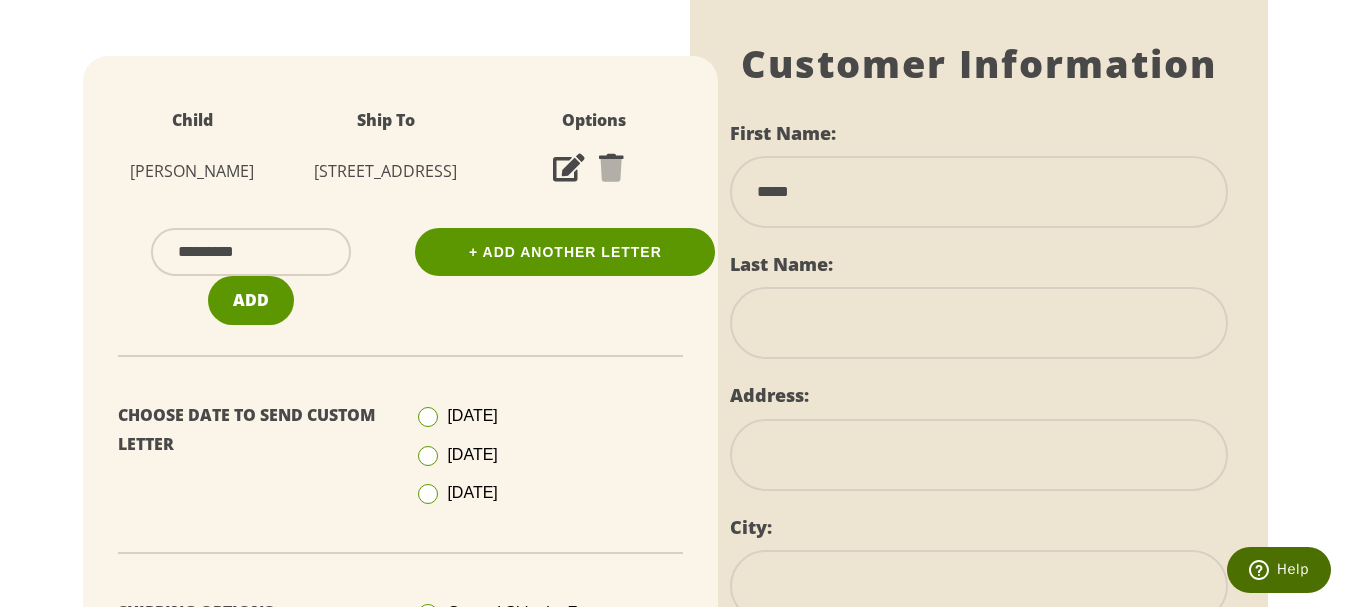 type on "******" 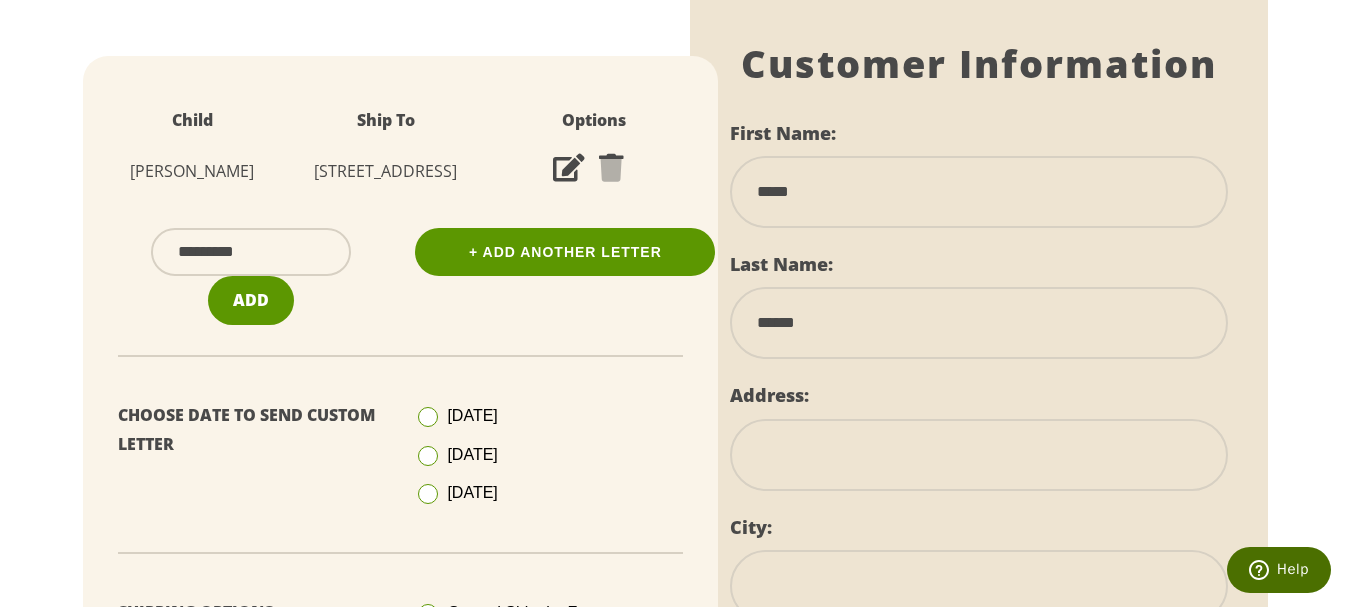 type on "**********" 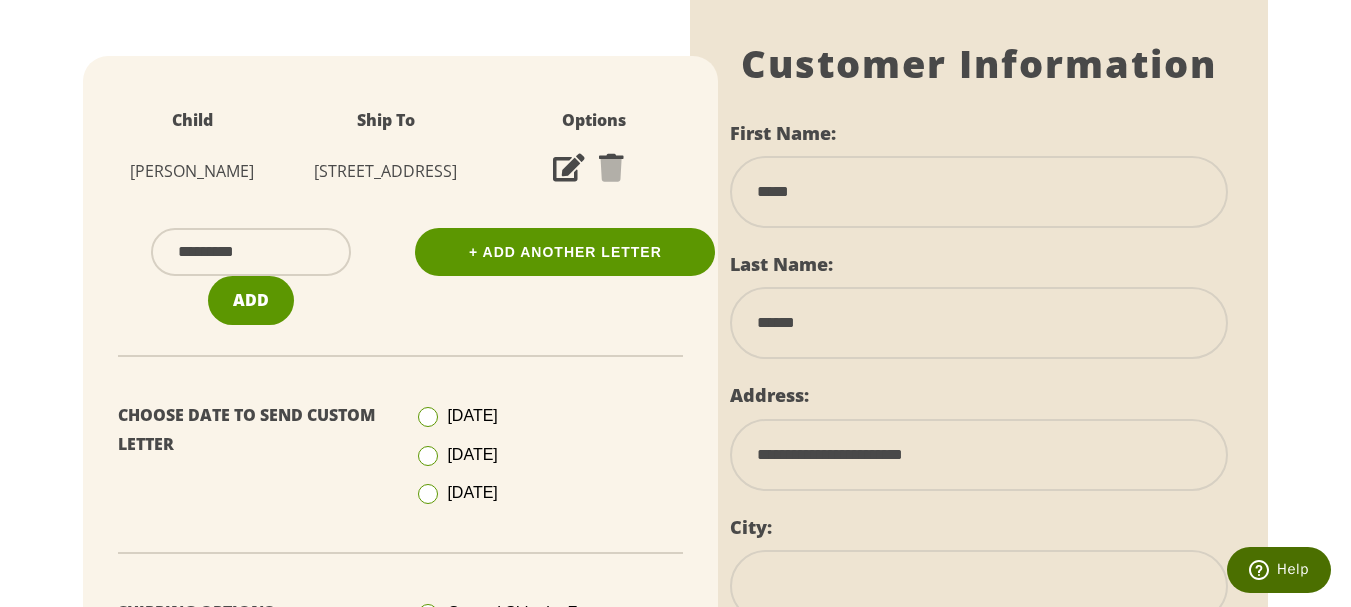 type on "*******" 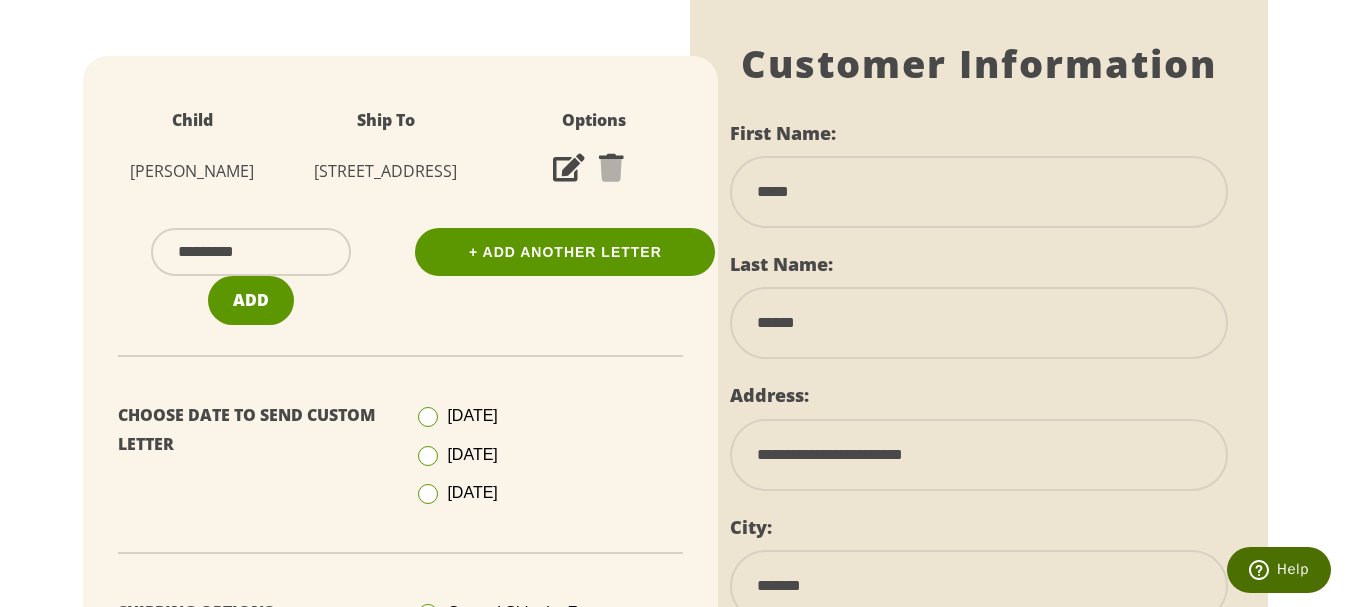 select on "**" 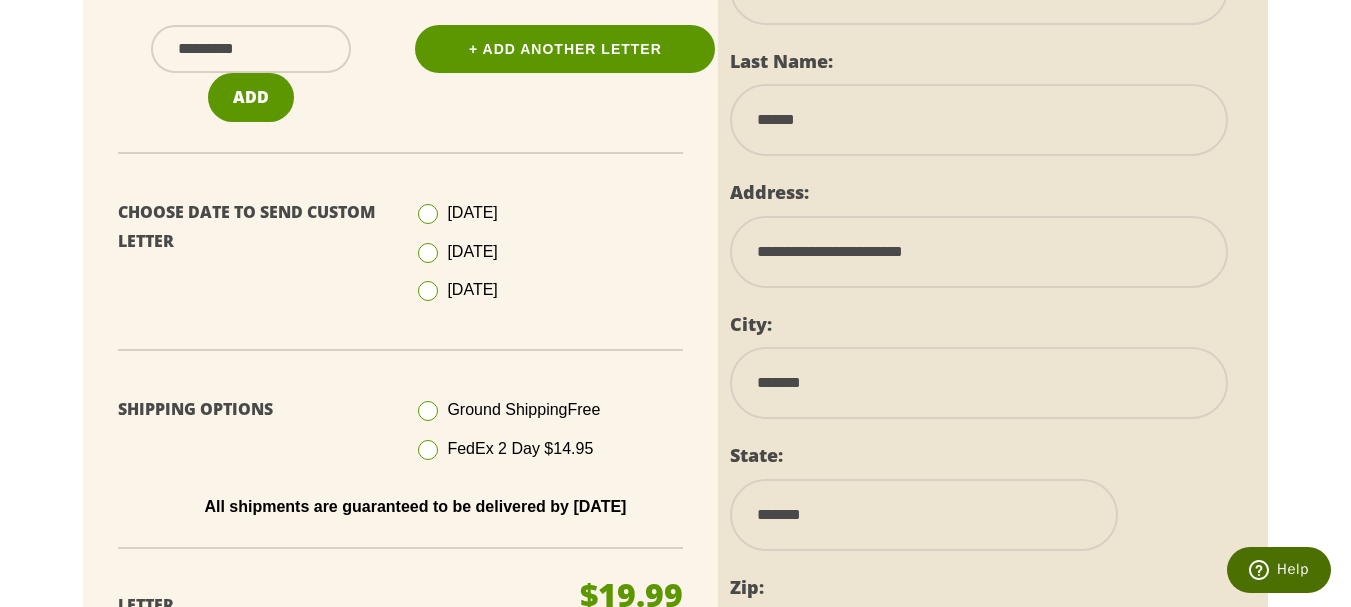 scroll, scrollTop: 583, scrollLeft: 0, axis: vertical 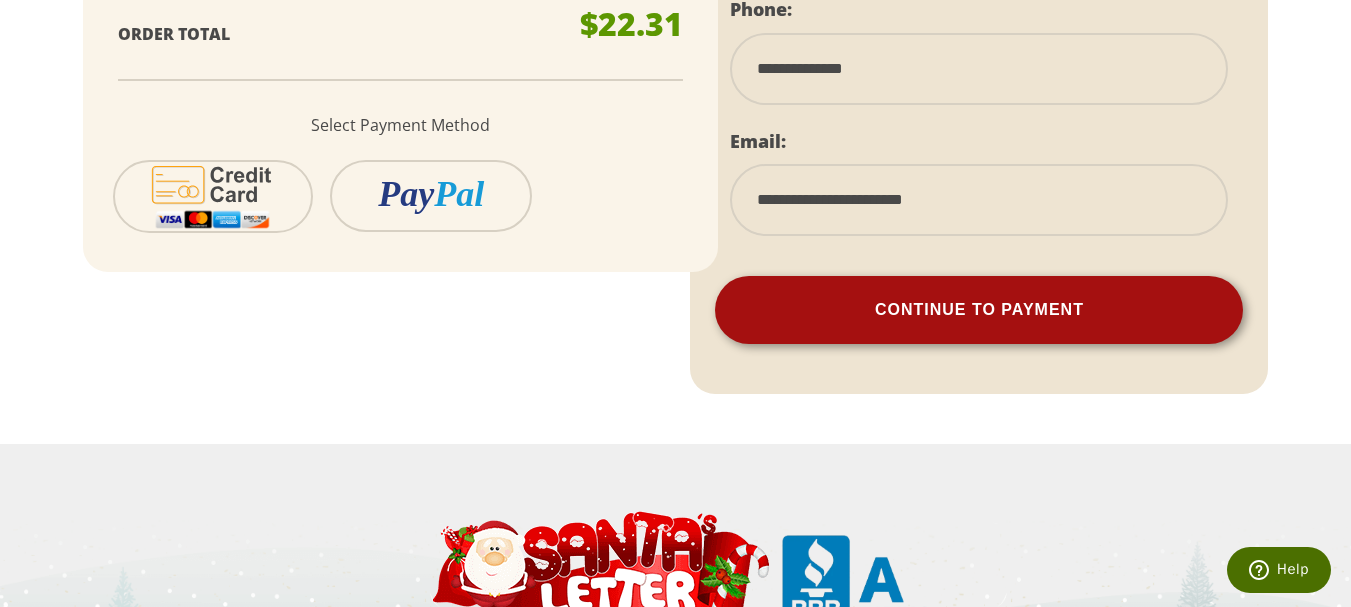 click on "Continue To Payment" at bounding box center (979, 310) 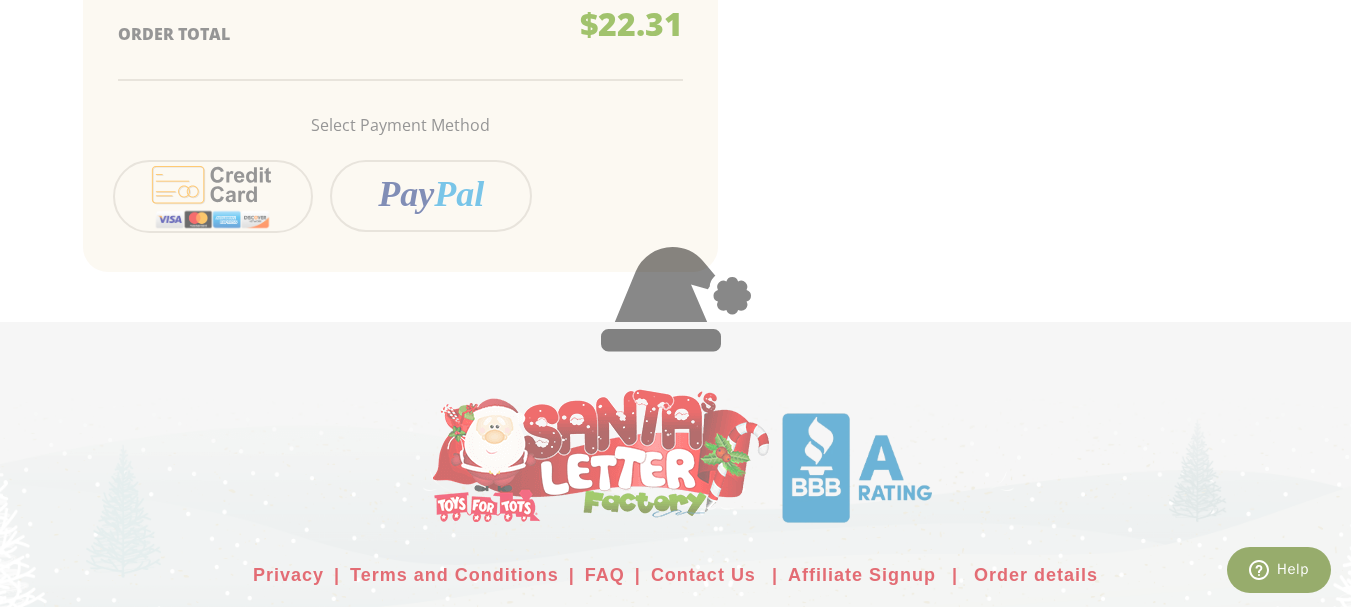 scroll, scrollTop: 545, scrollLeft: 0, axis: vertical 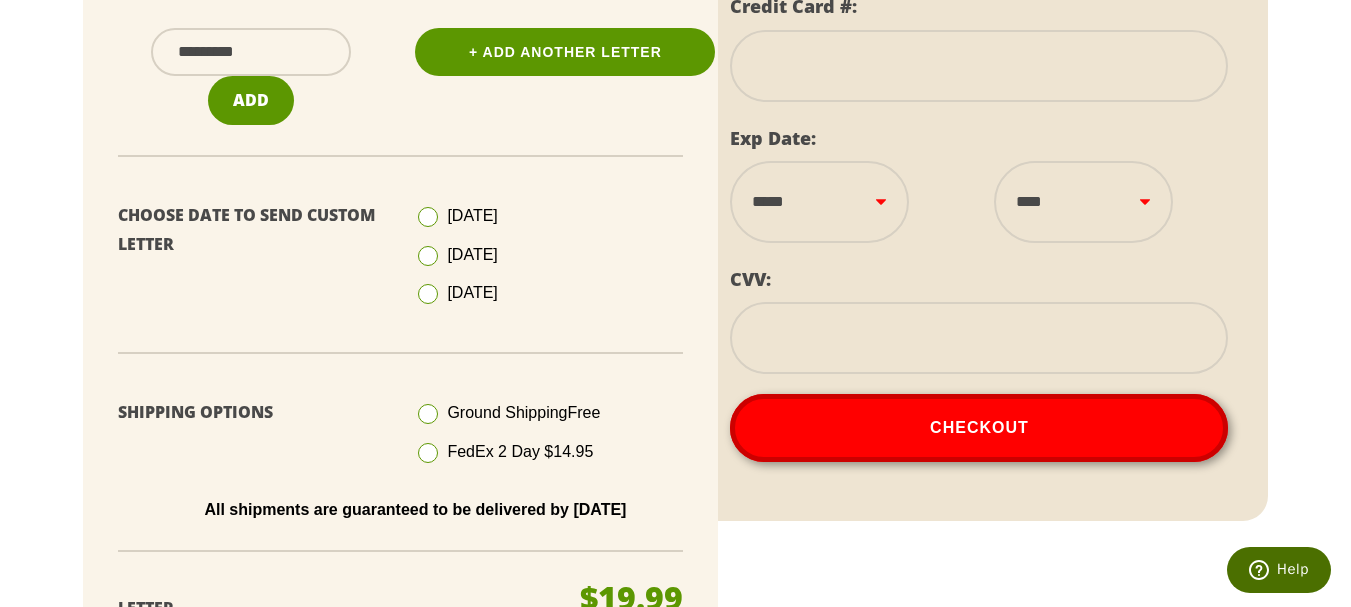 click at bounding box center (979, 66) 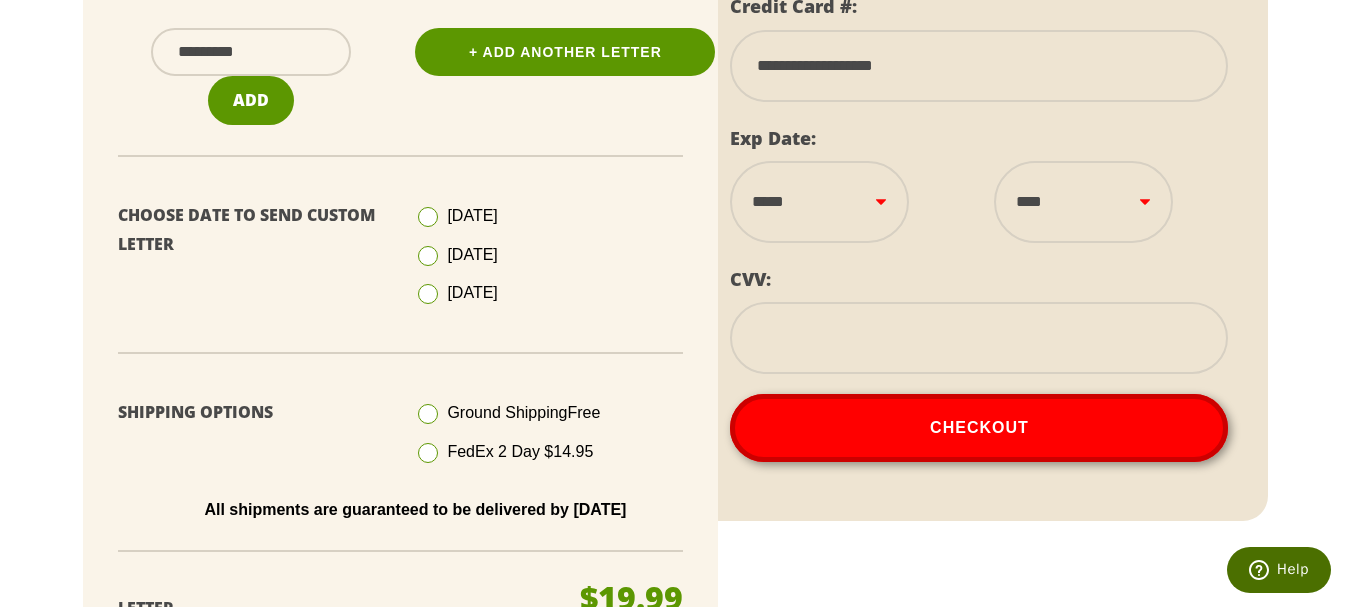 select on "**" 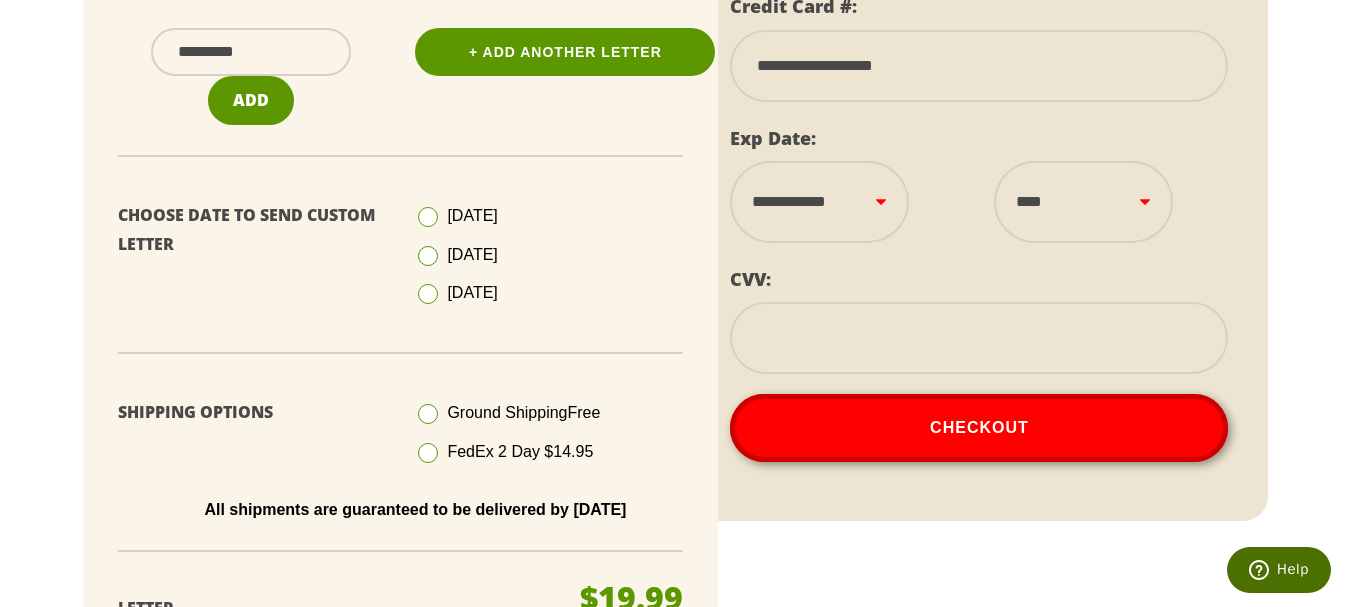 select on "****" 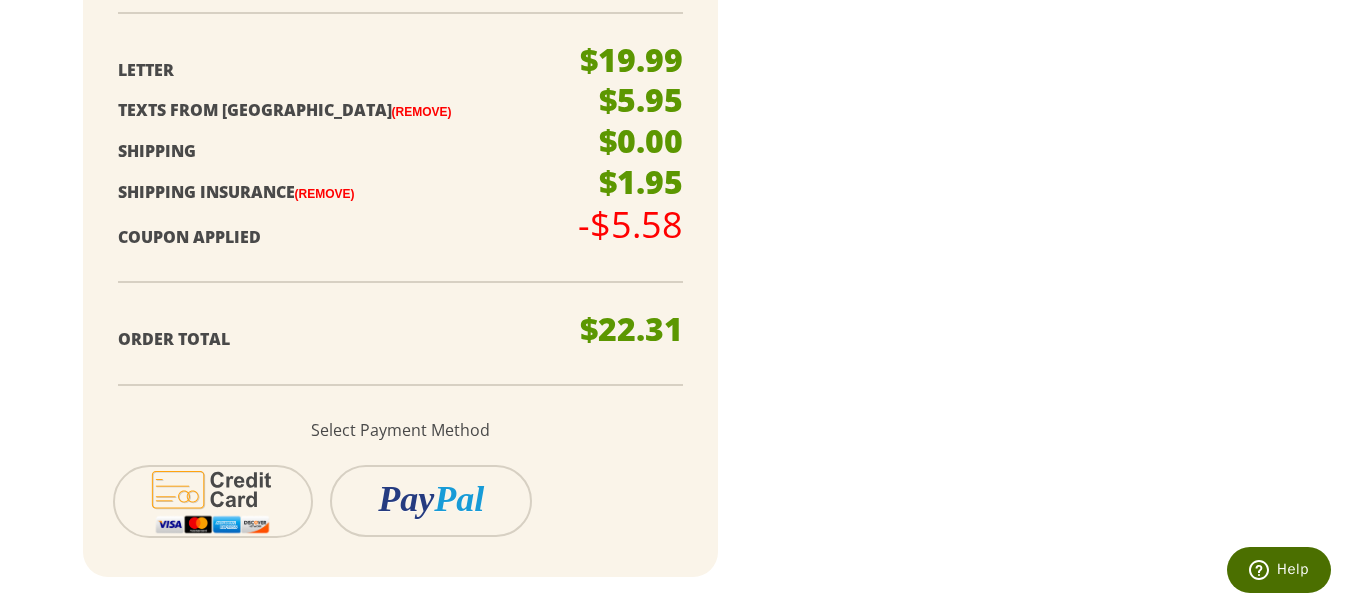 scroll, scrollTop: 807, scrollLeft: 0, axis: vertical 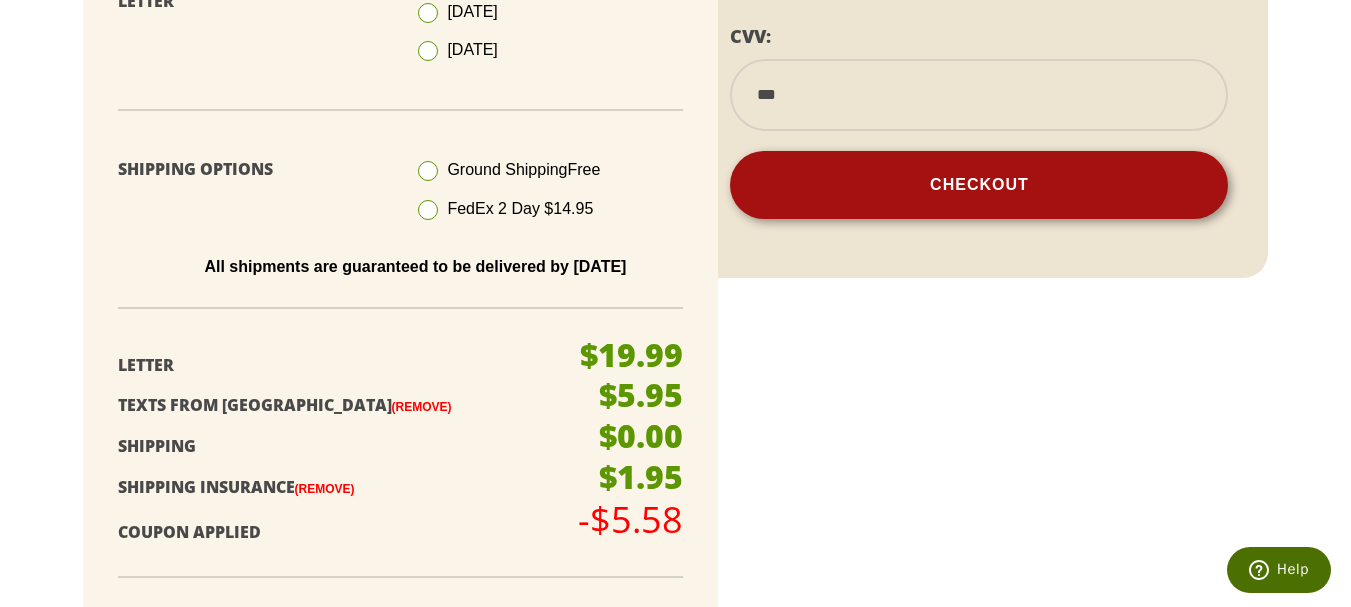 click on "Checkout" at bounding box center (979, 185) 